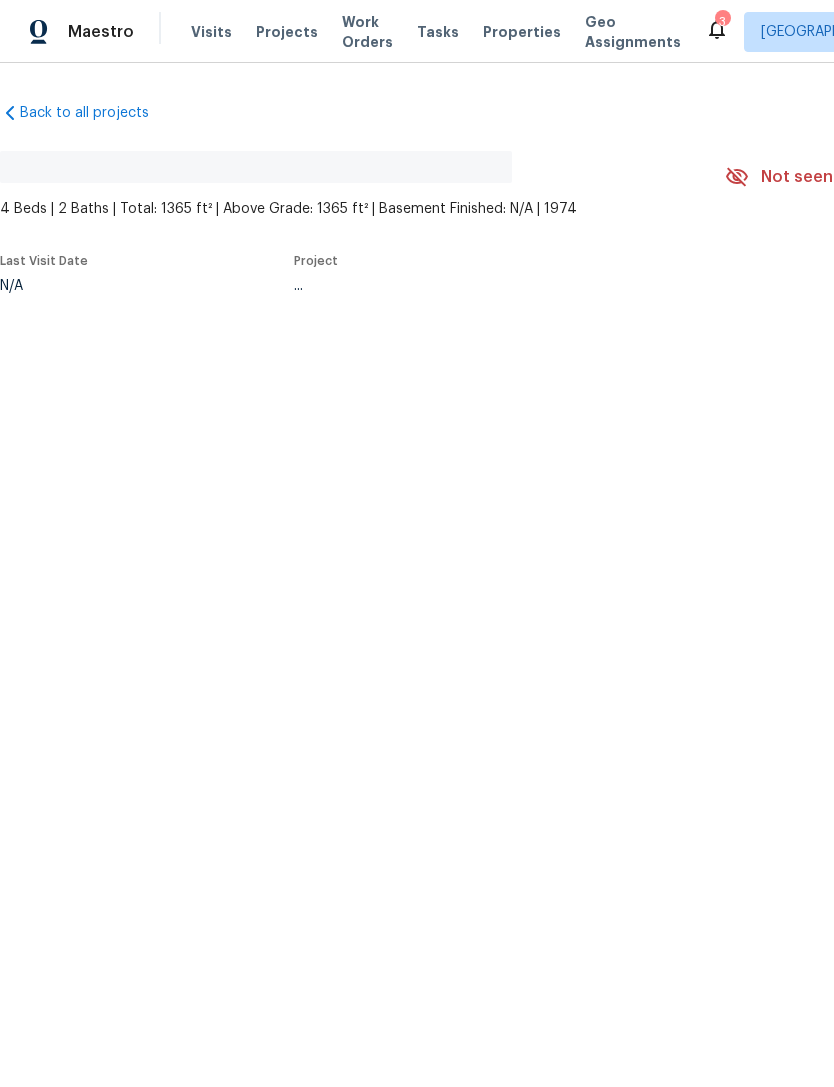 scroll, scrollTop: 0, scrollLeft: 0, axis: both 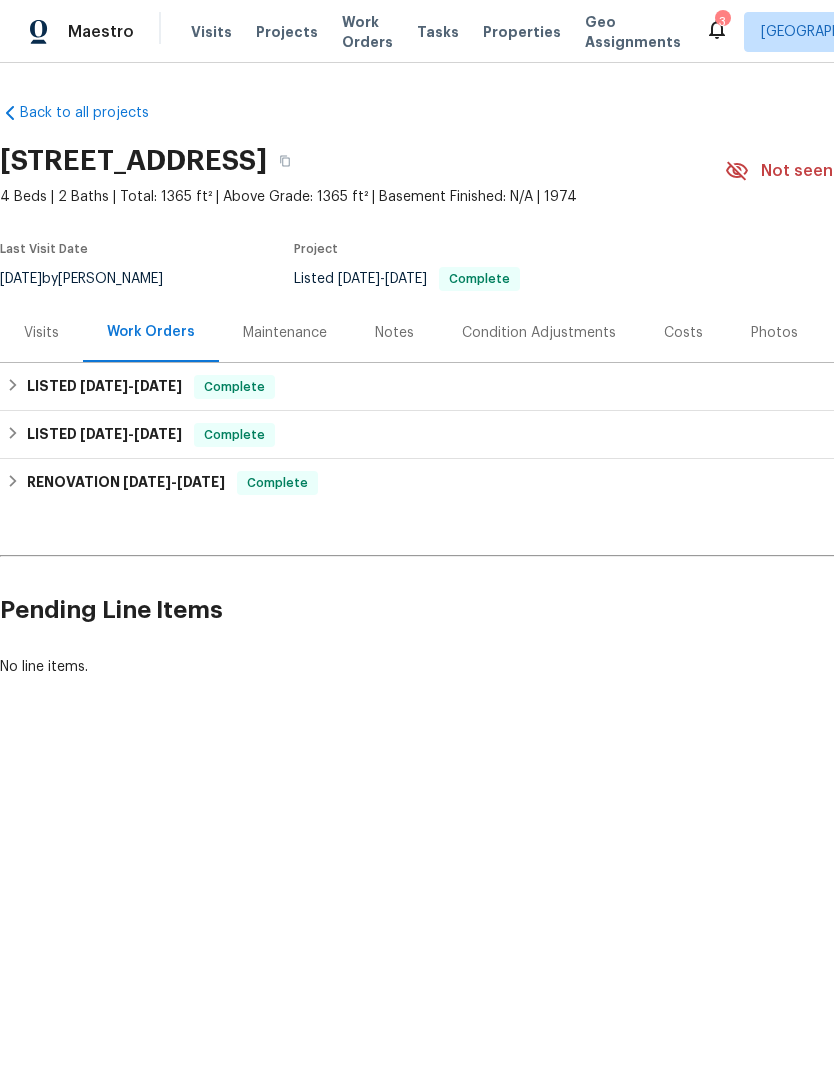 click on "Maintenance" at bounding box center (285, 333) 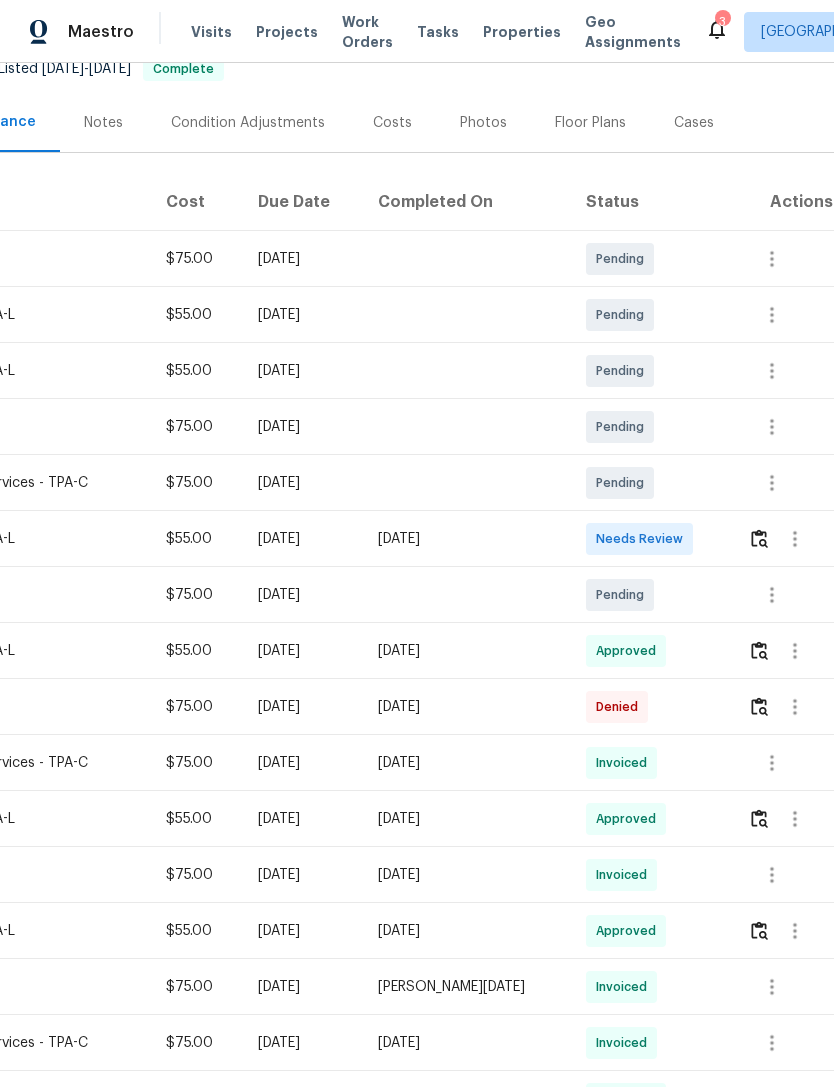 scroll, scrollTop: 205, scrollLeft: 296, axis: both 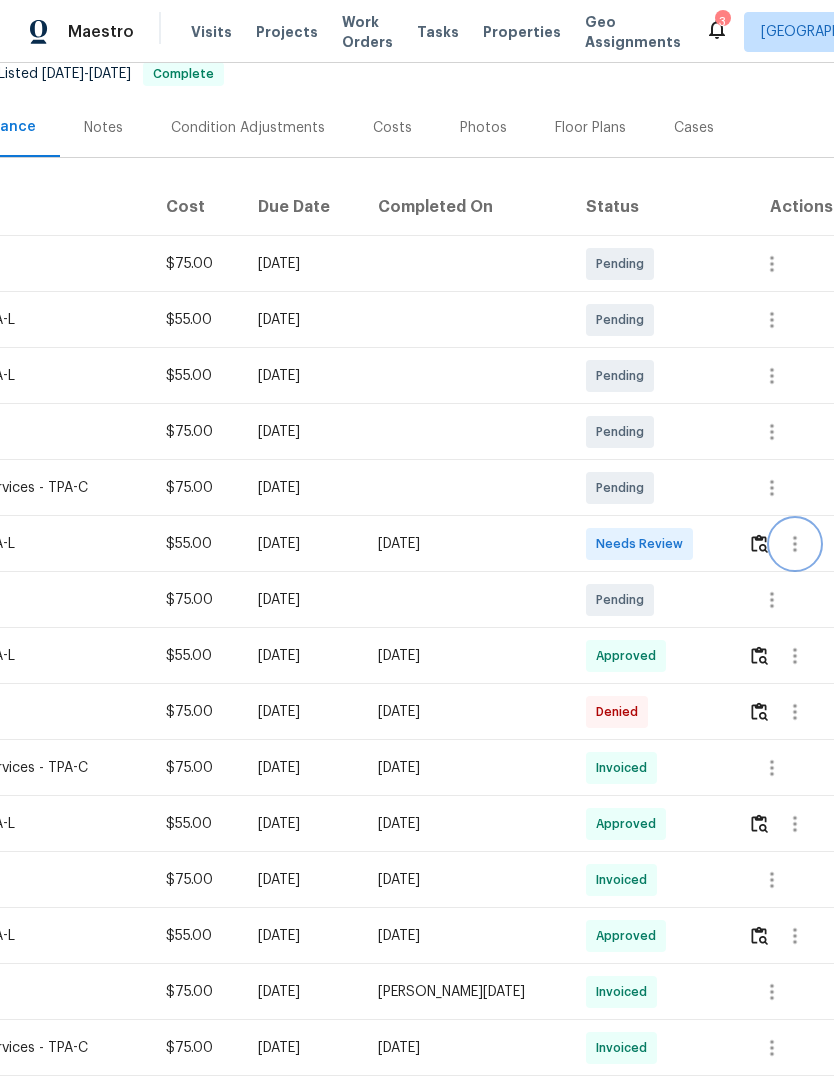 click 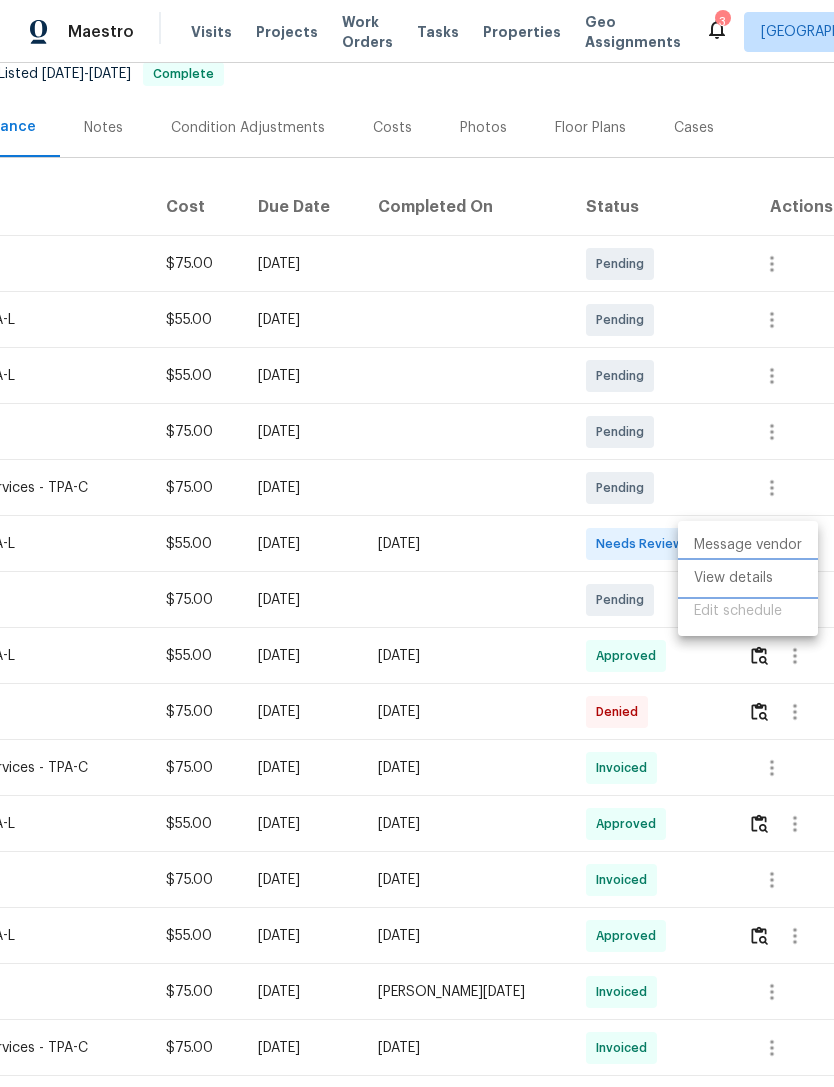 click on "View details" at bounding box center (748, 578) 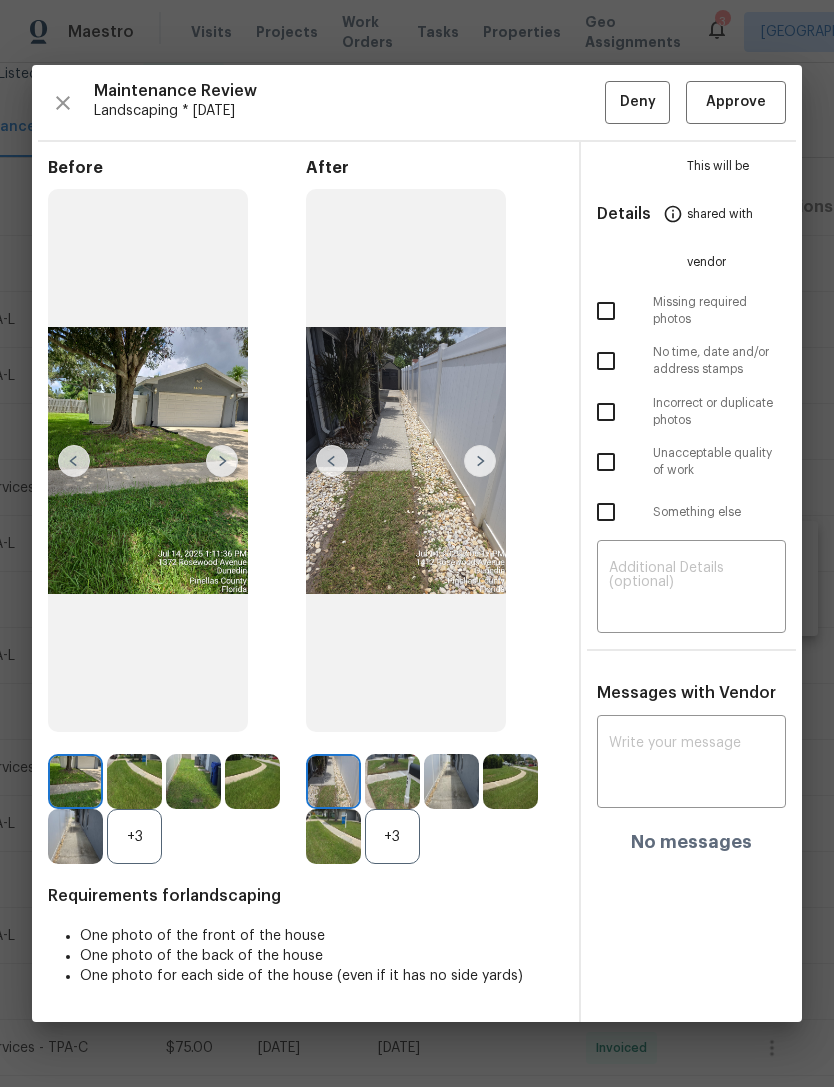 click at bounding box center [480, 461] 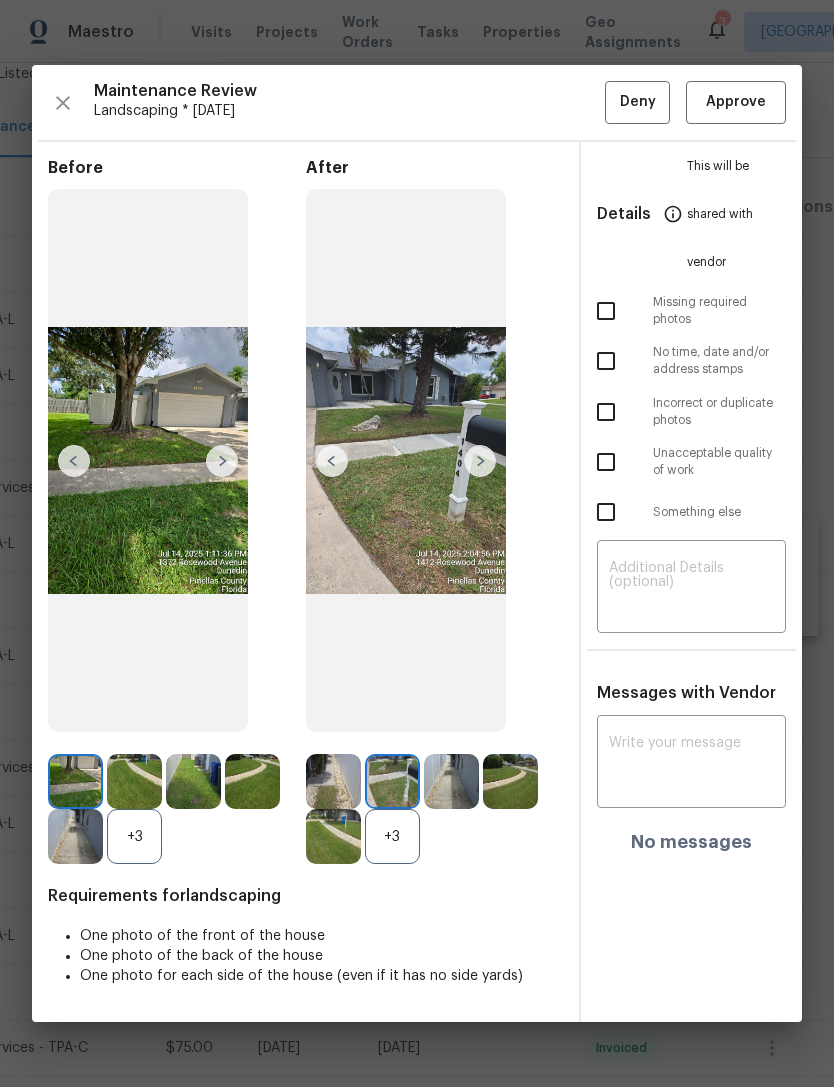 click at bounding box center (480, 461) 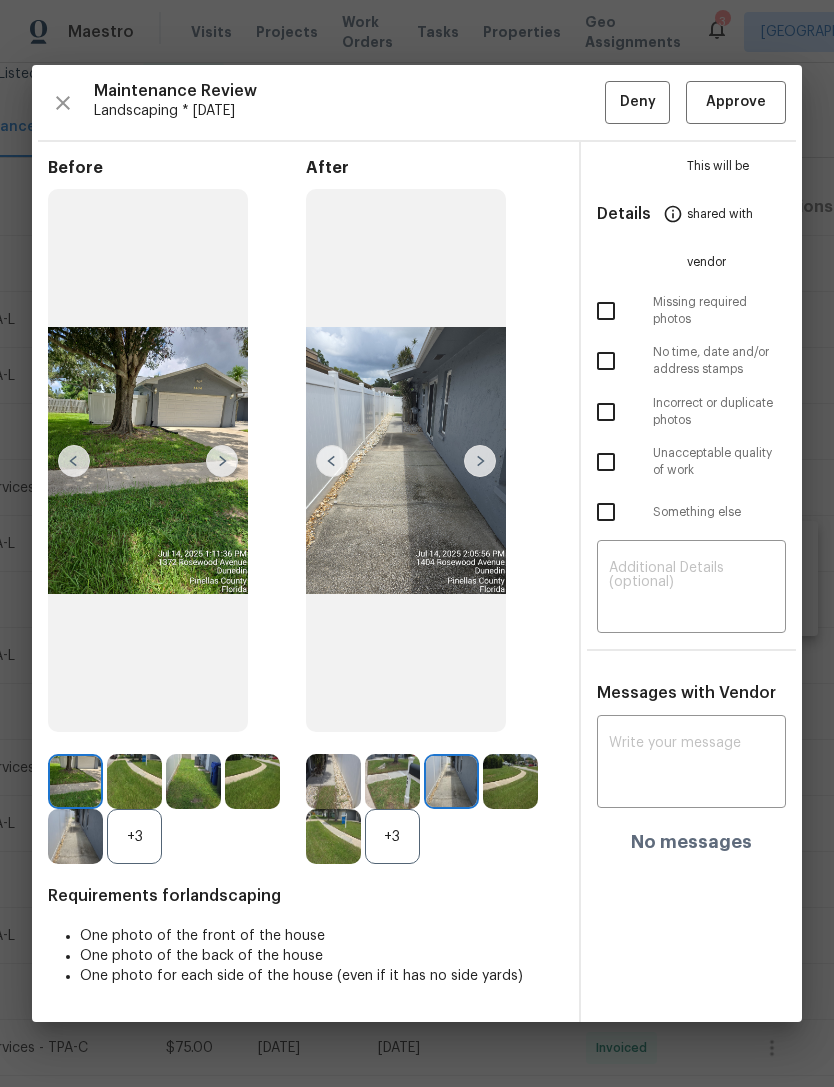 click at bounding box center [480, 461] 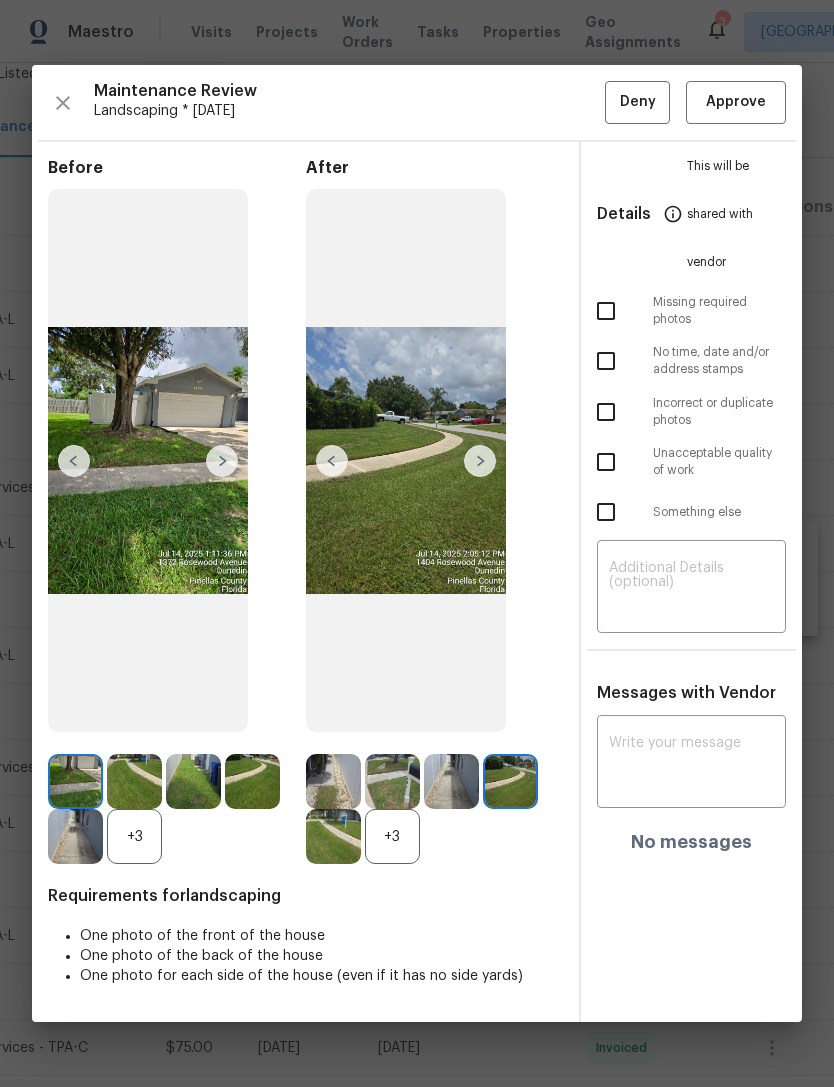 click at bounding box center [480, 461] 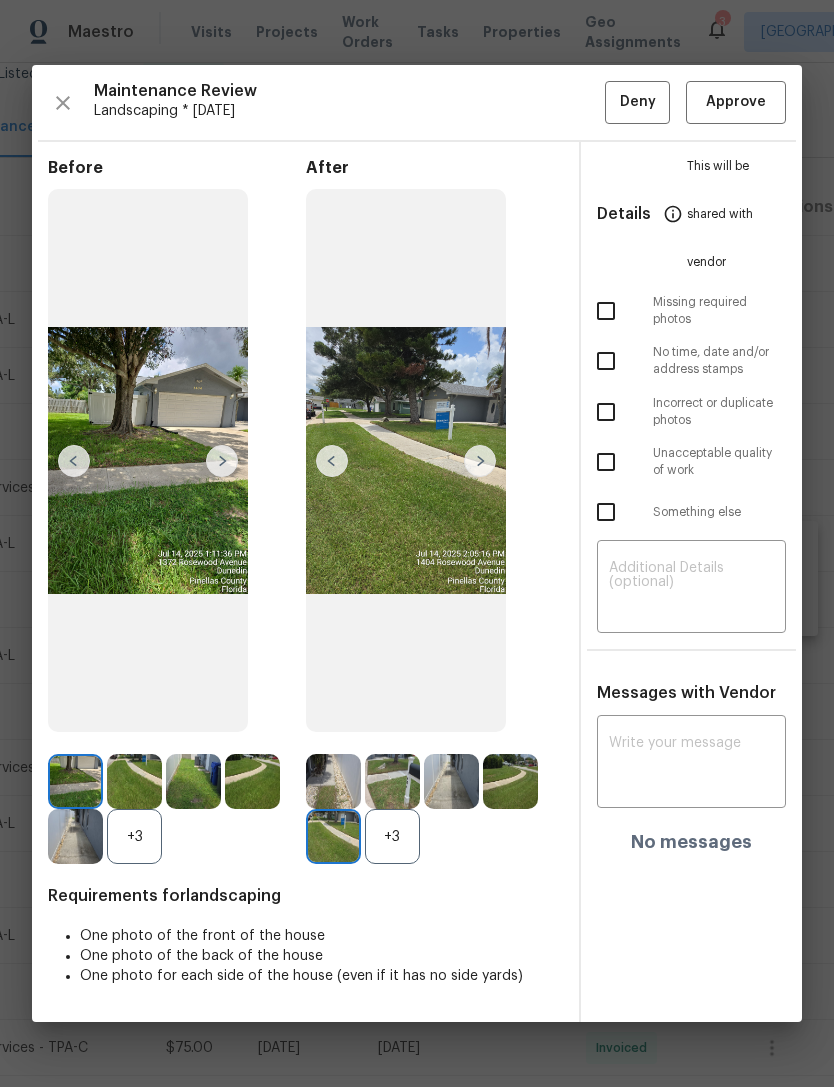 click at bounding box center (480, 461) 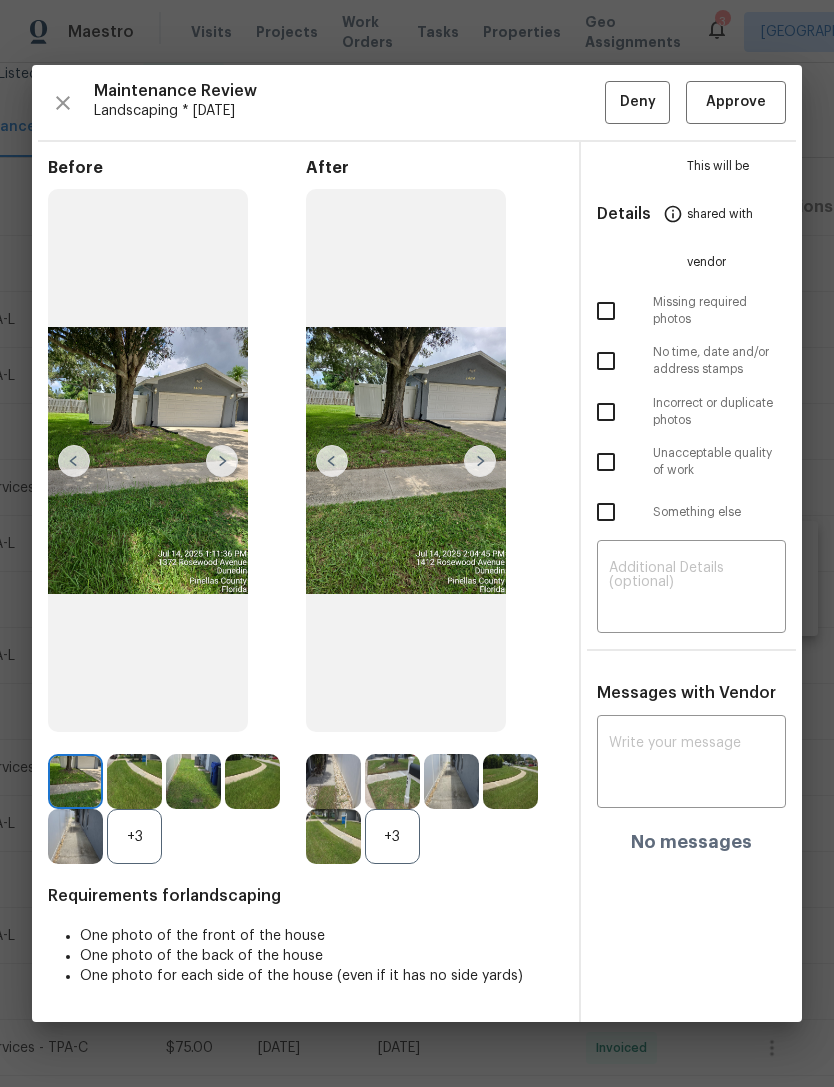 click at bounding box center (480, 461) 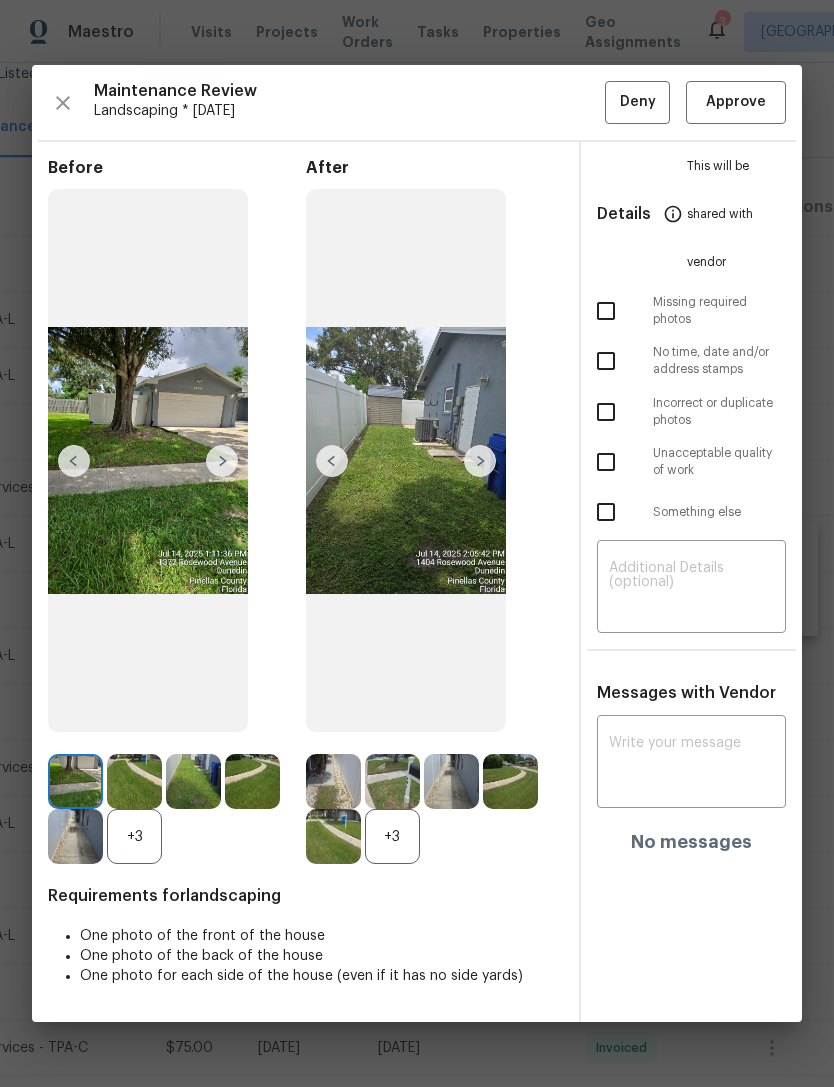 click at bounding box center [480, 461] 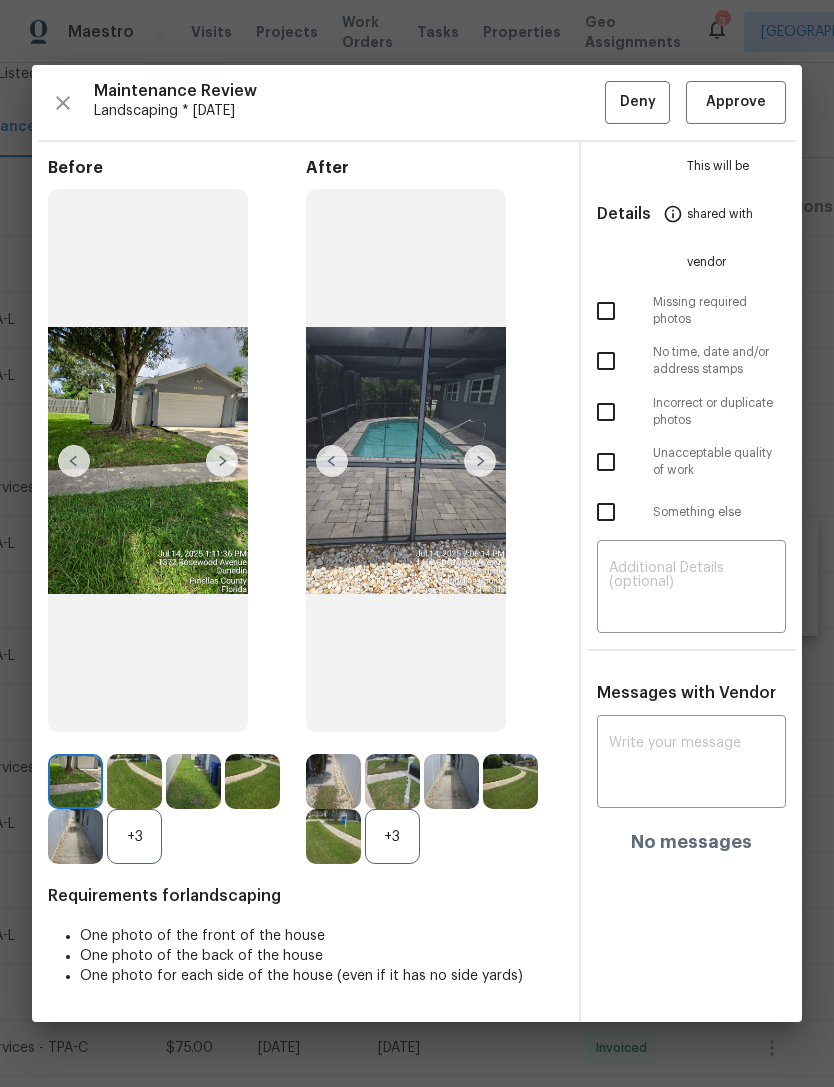 click at bounding box center [691, 764] 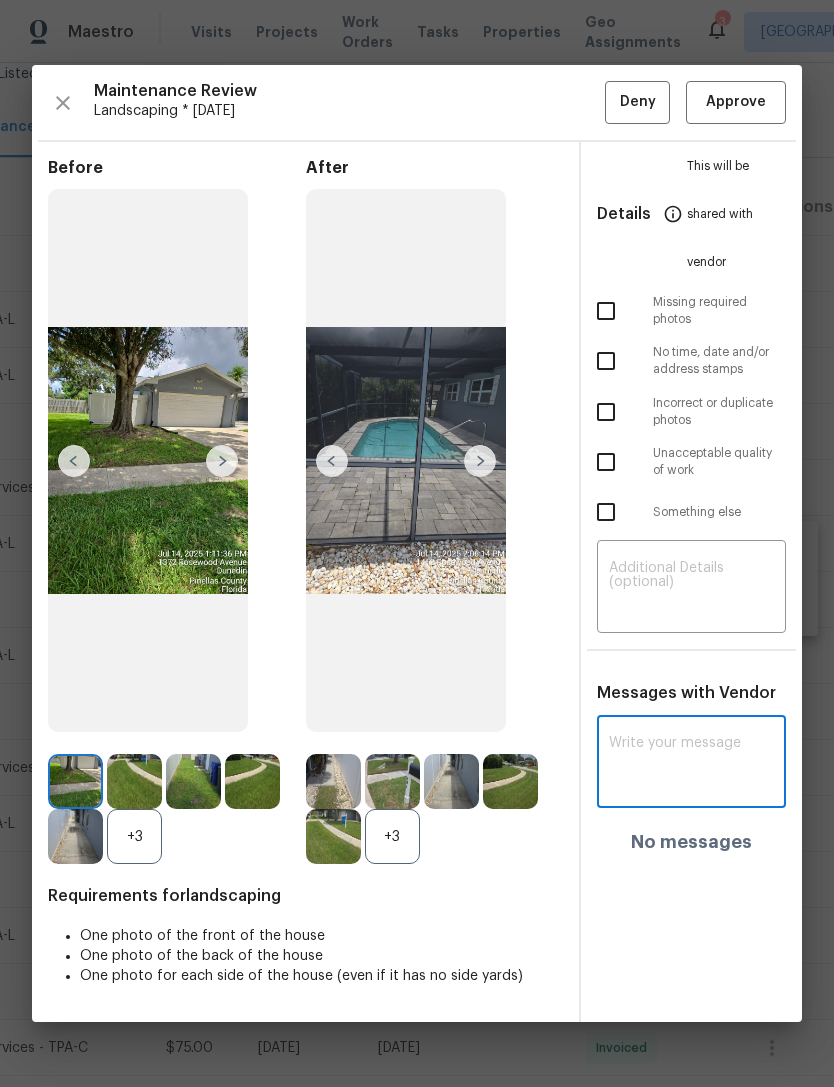 scroll, scrollTop: 31, scrollLeft: 0, axis: vertical 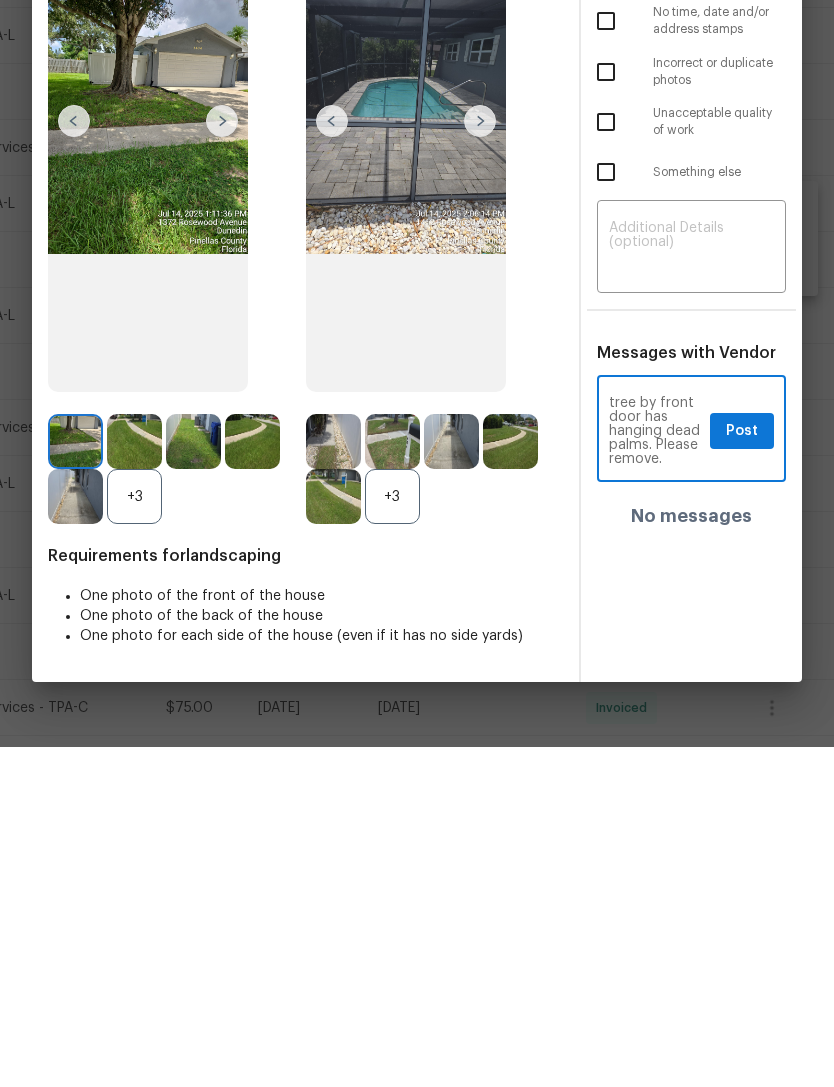 type on "Small palm tree by front door has hanging dead palms. Please remove." 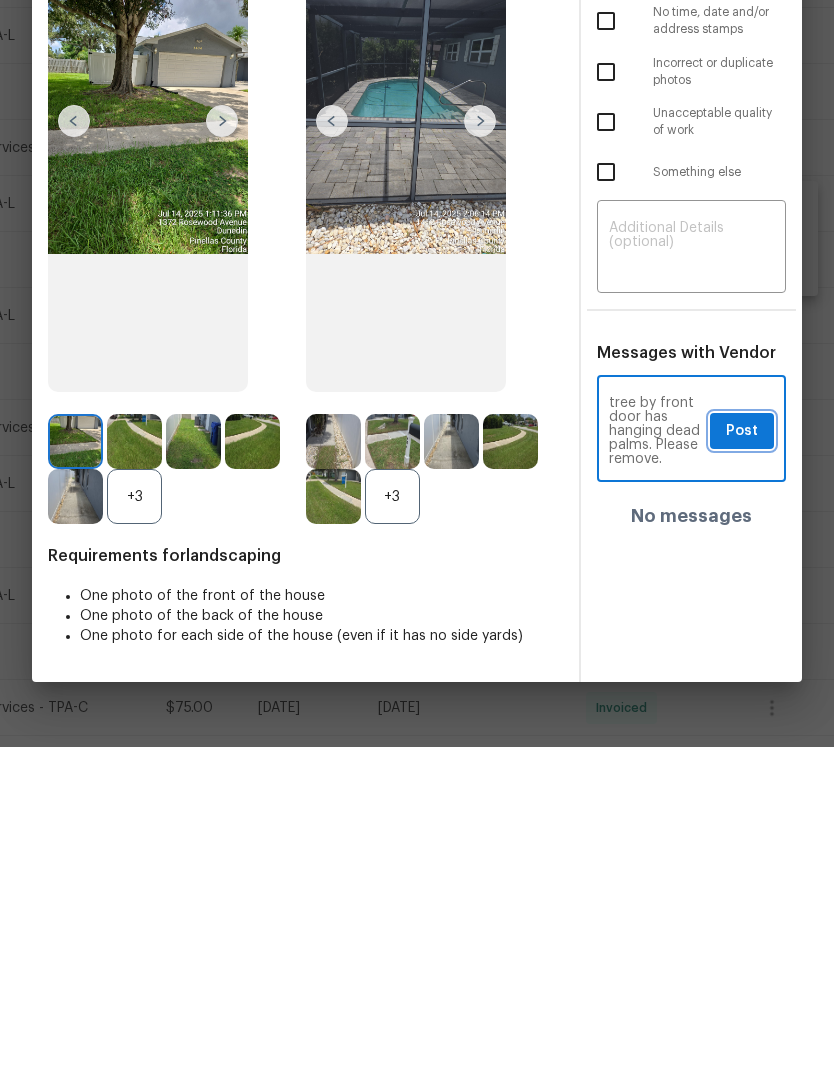 click on "Post" at bounding box center [742, 771] 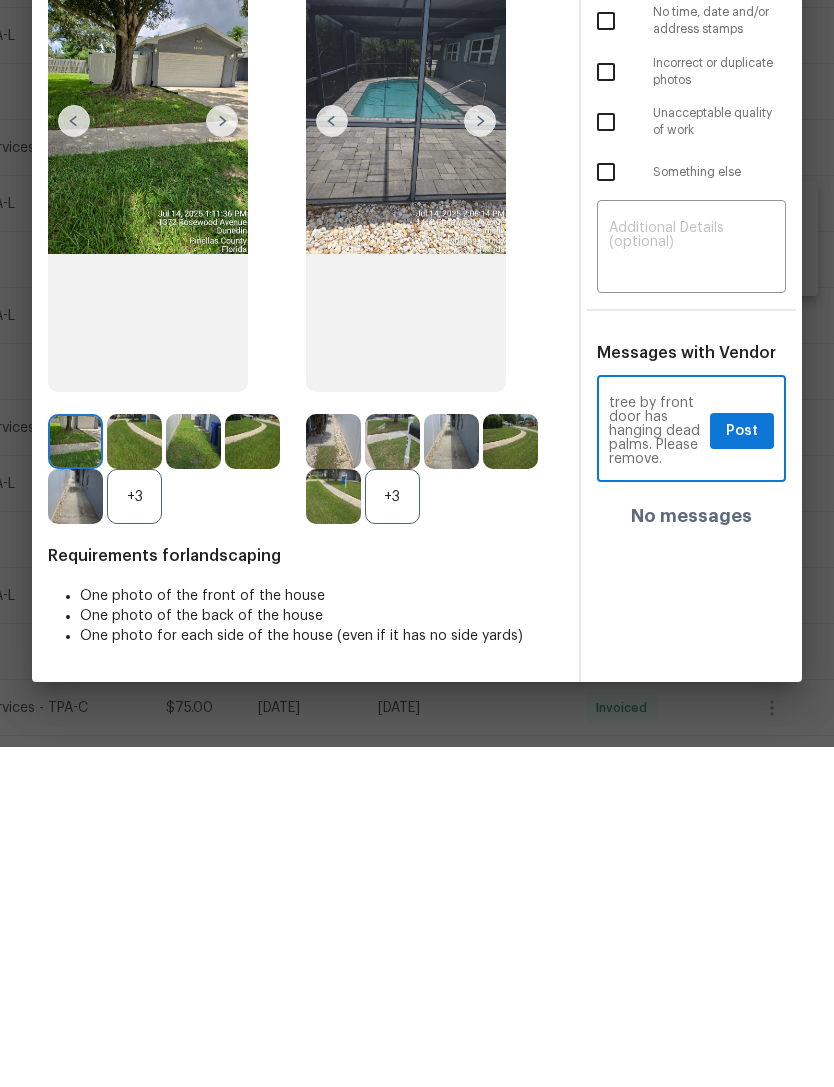 scroll, scrollTop: 64, scrollLeft: 0, axis: vertical 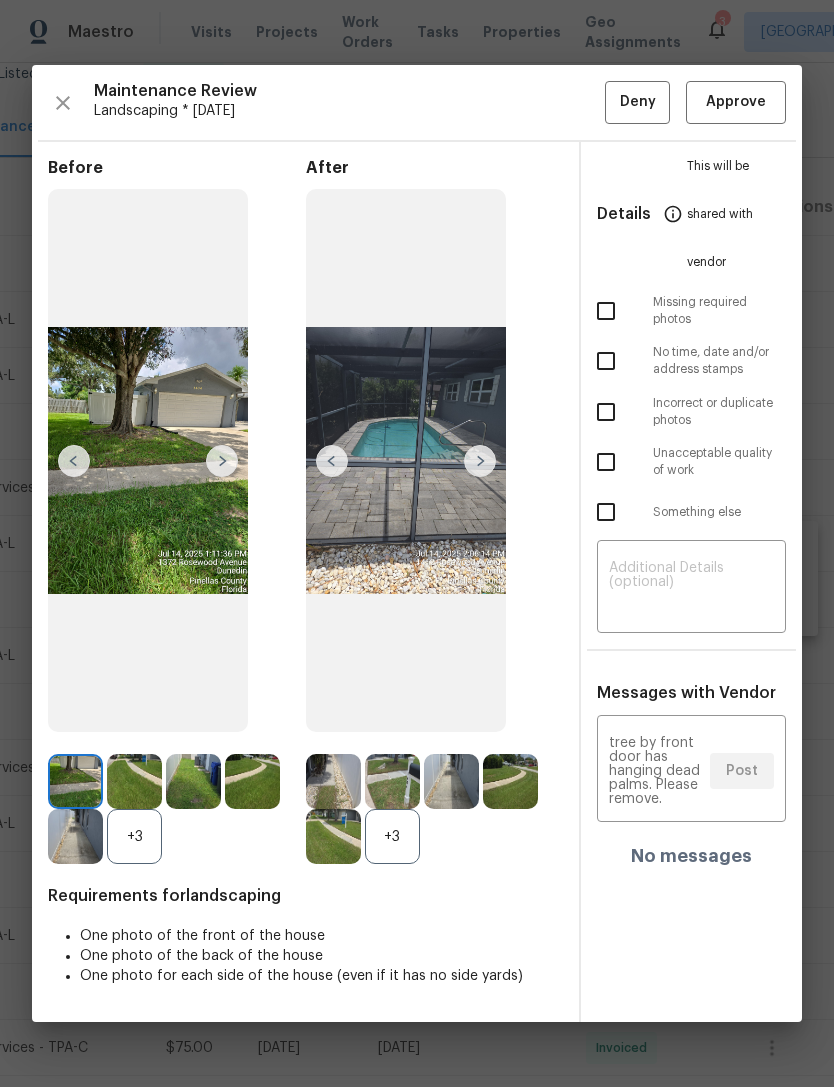 type 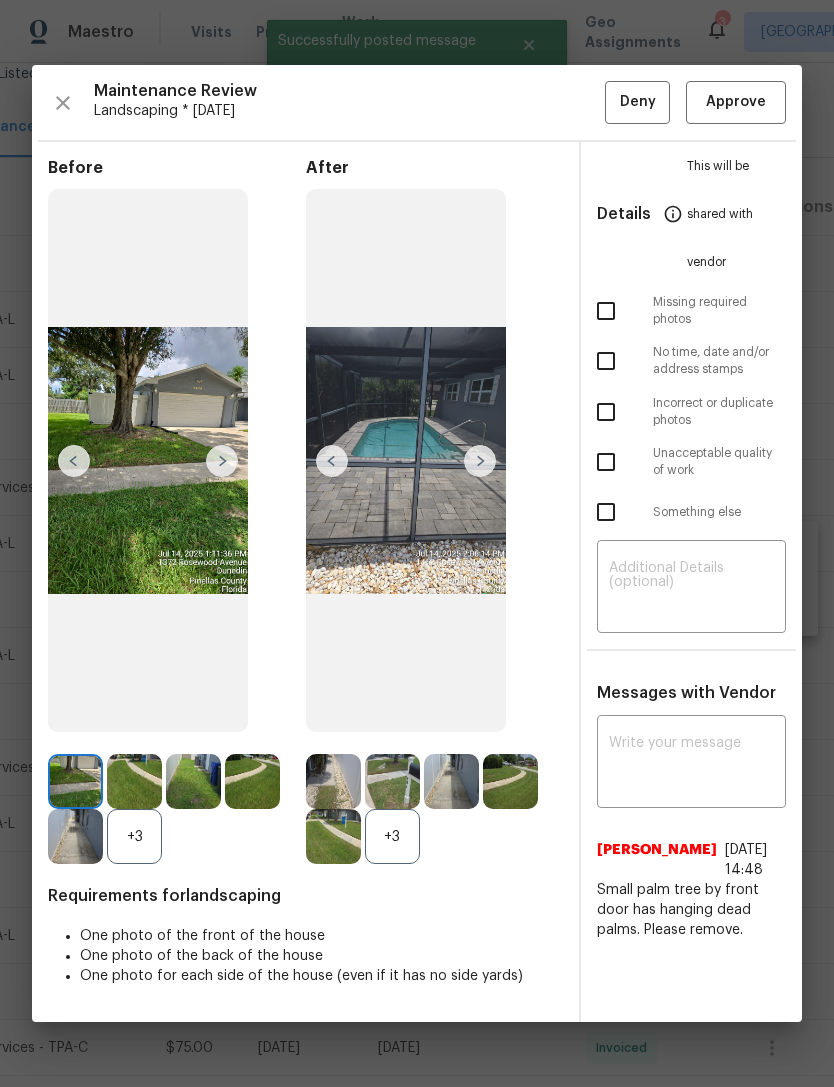 scroll, scrollTop: 0, scrollLeft: 0, axis: both 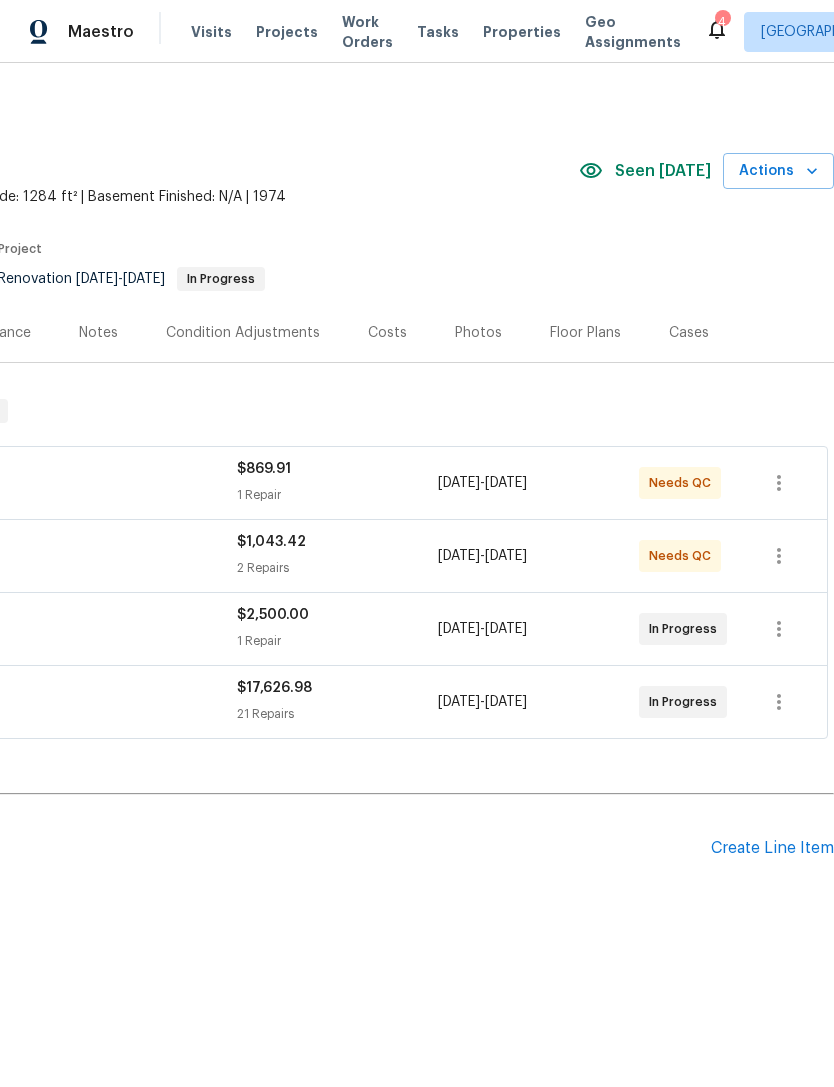 click on "Create Line Item" at bounding box center (772, 848) 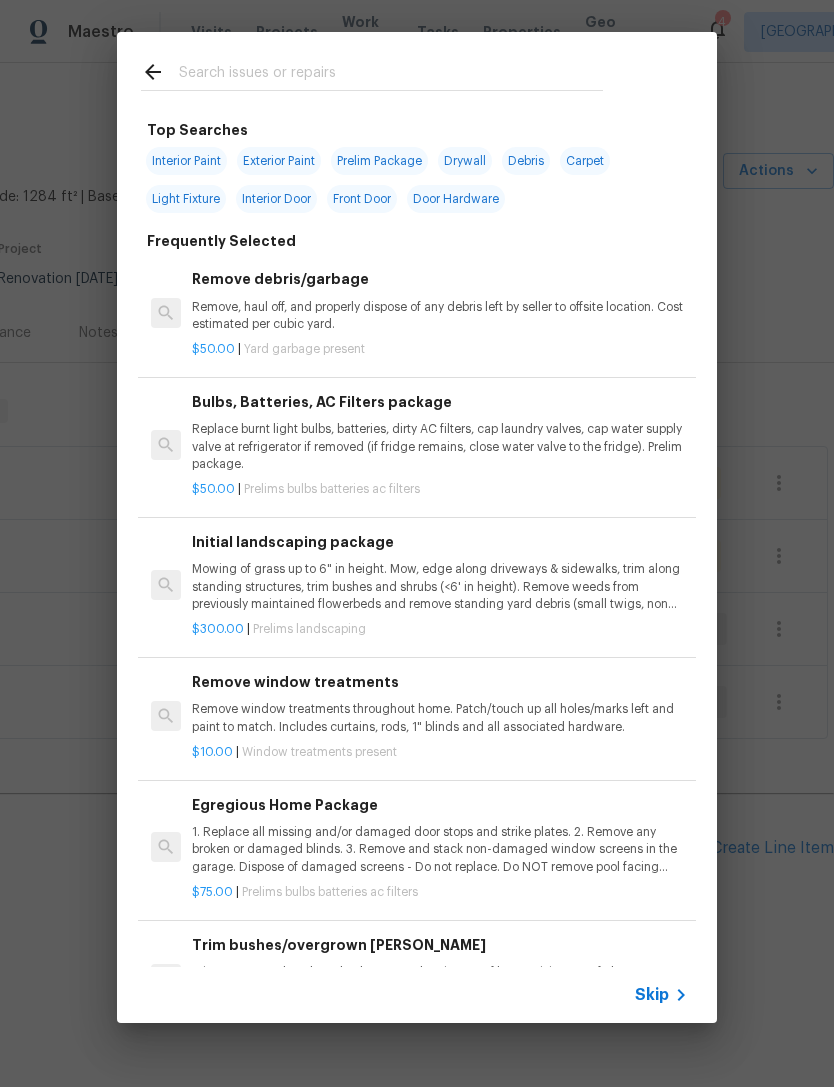 click on "Exterior Paint" at bounding box center [279, 161] 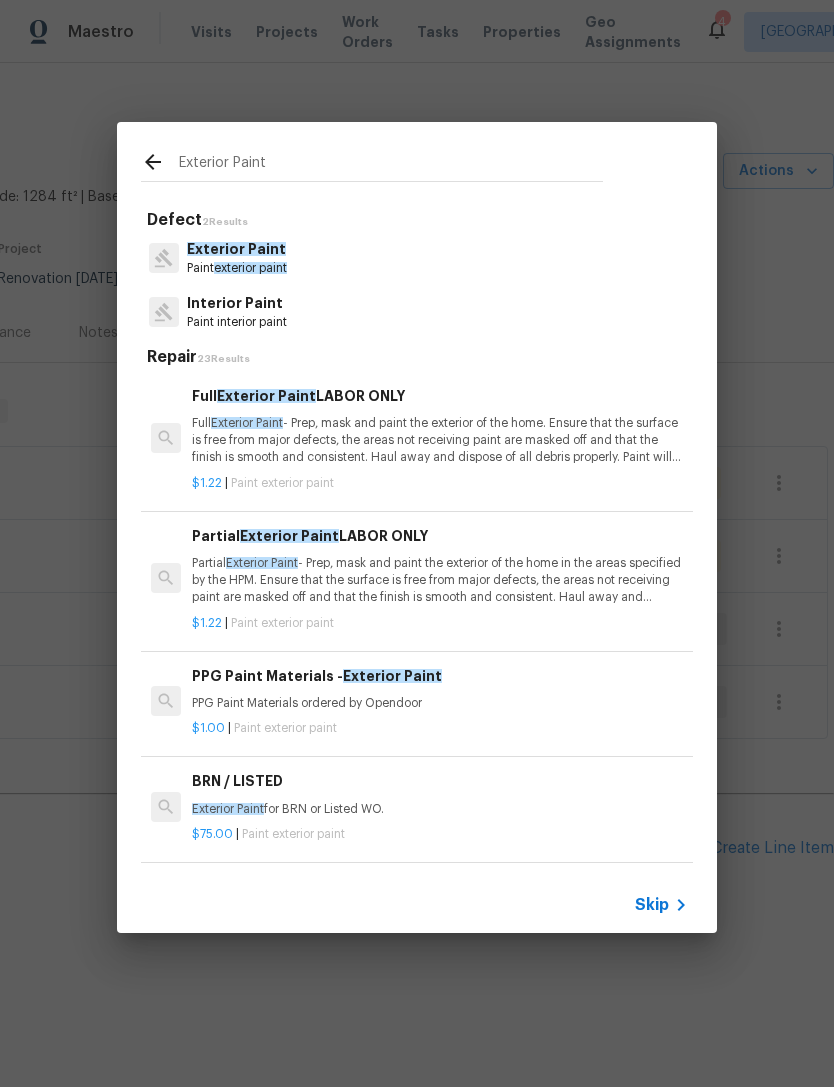 click on "Paint  exterior paint" at bounding box center [237, 268] 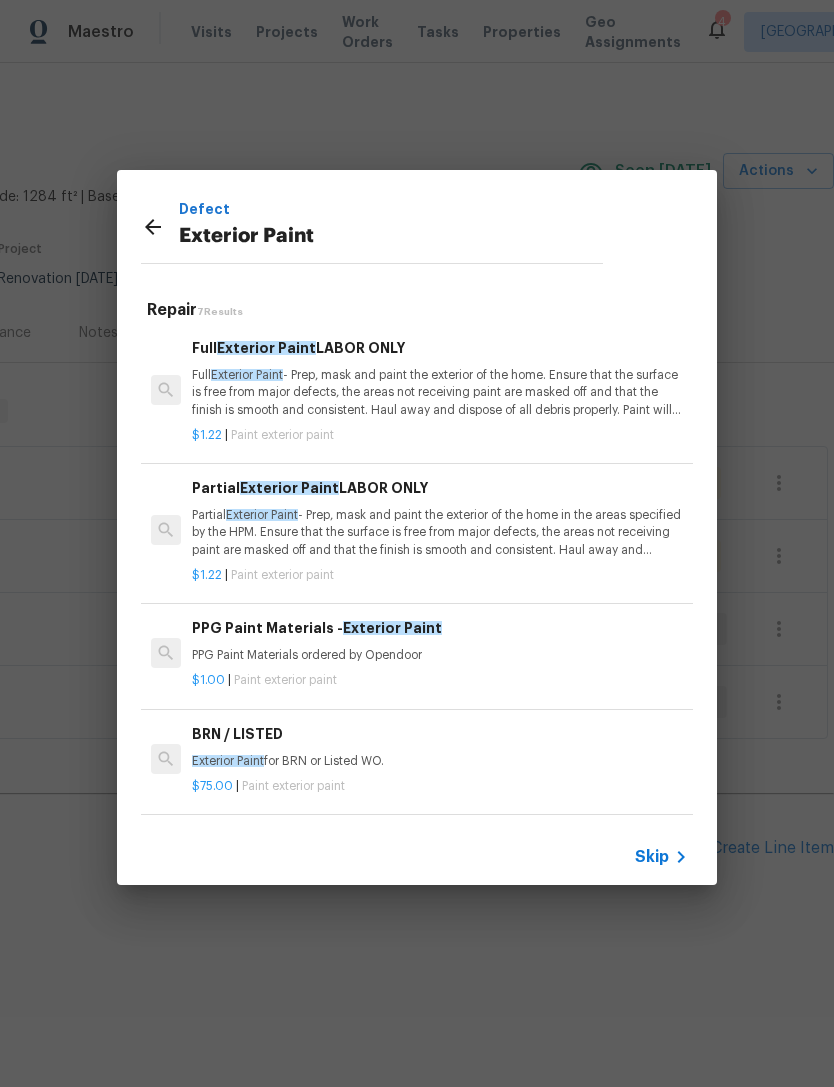 click on "Exterior Paint" at bounding box center (247, 375) 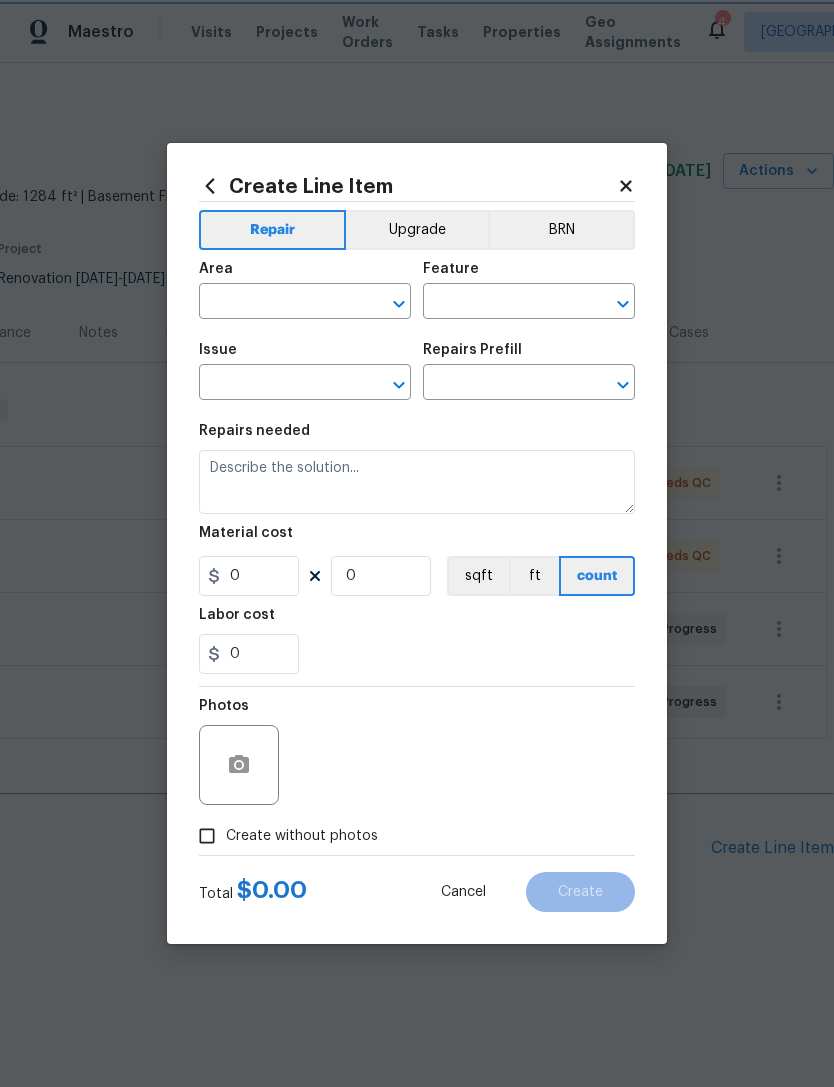 type on "Overall Paint" 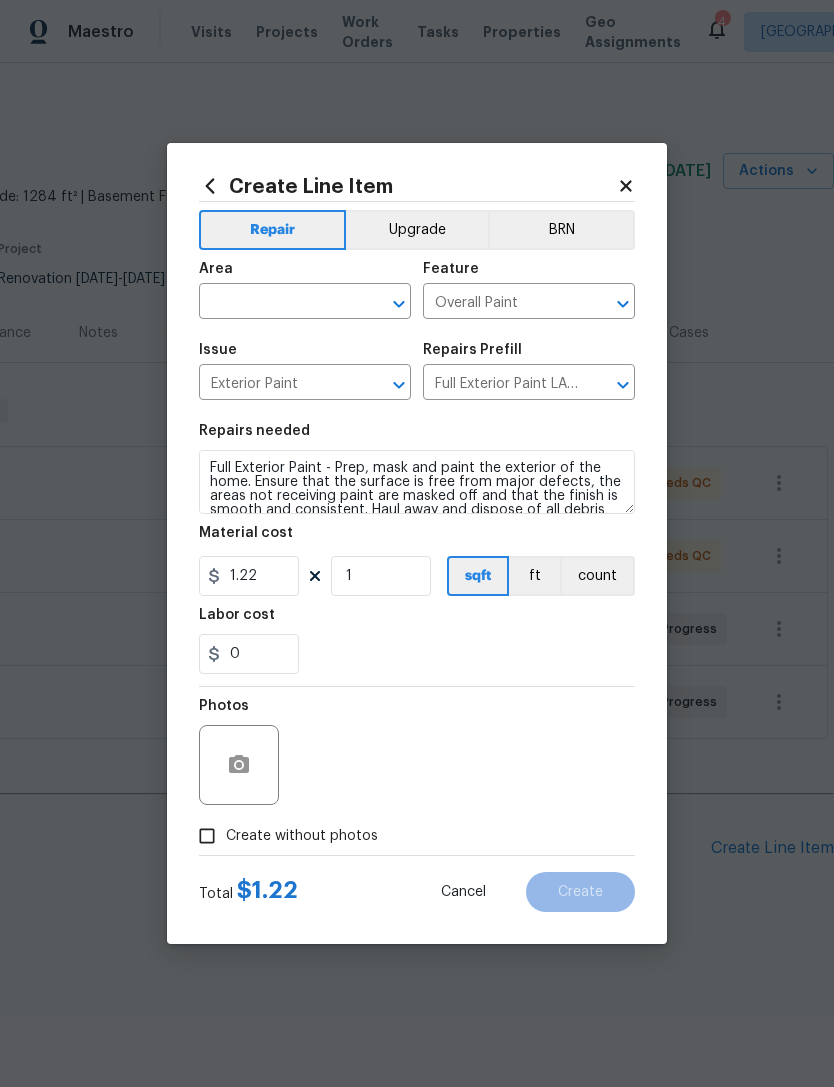 click on "Full Exterior Paint LABOR ONLY $1.22" at bounding box center [501, 384] 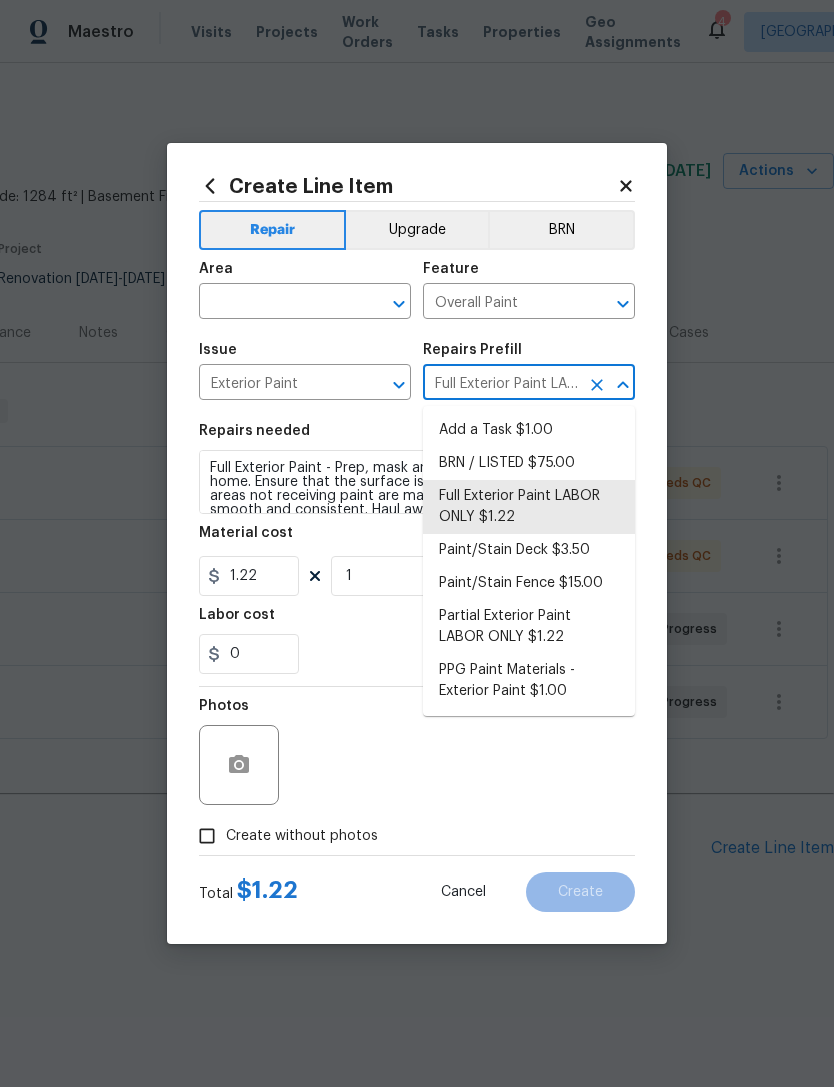 click 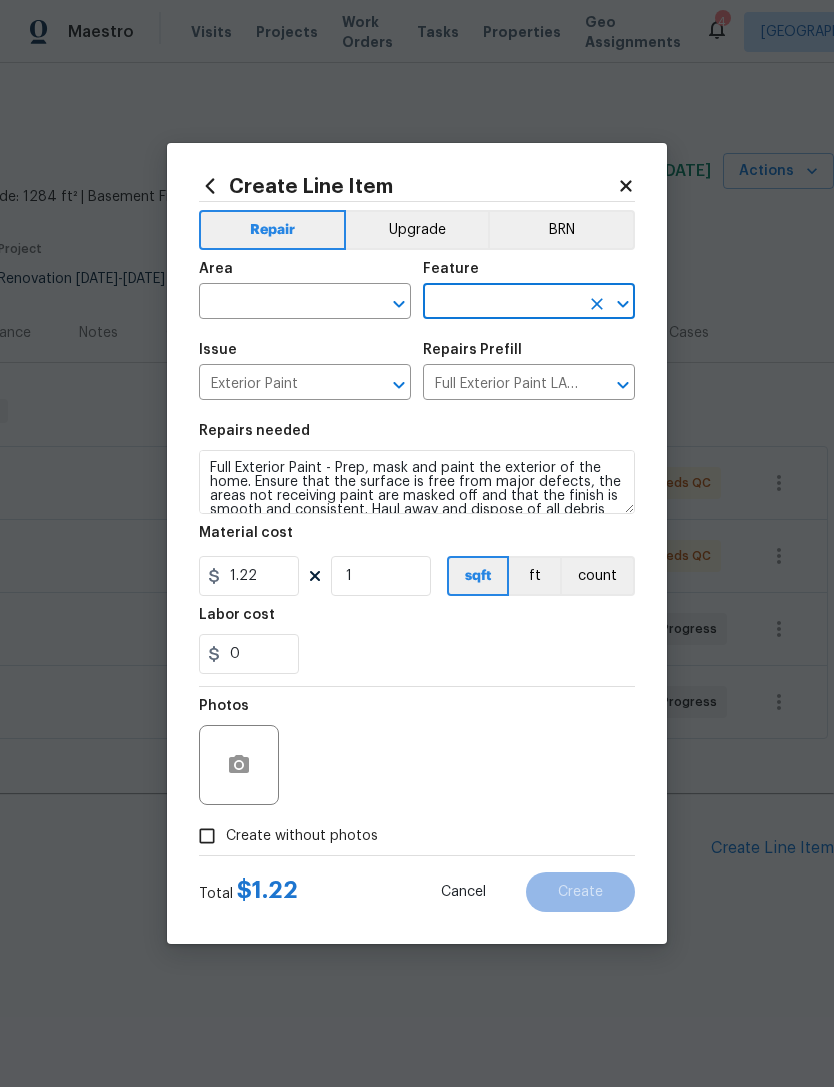 click at bounding box center (501, 303) 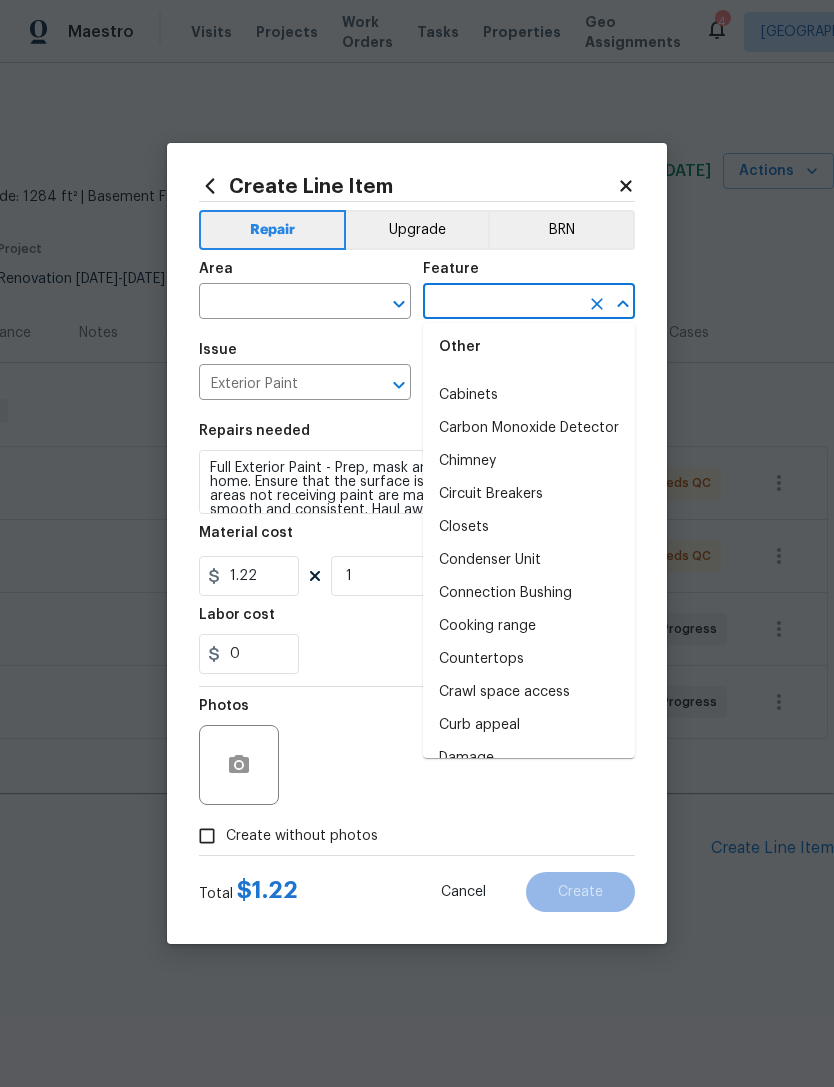 scroll, scrollTop: 416, scrollLeft: 0, axis: vertical 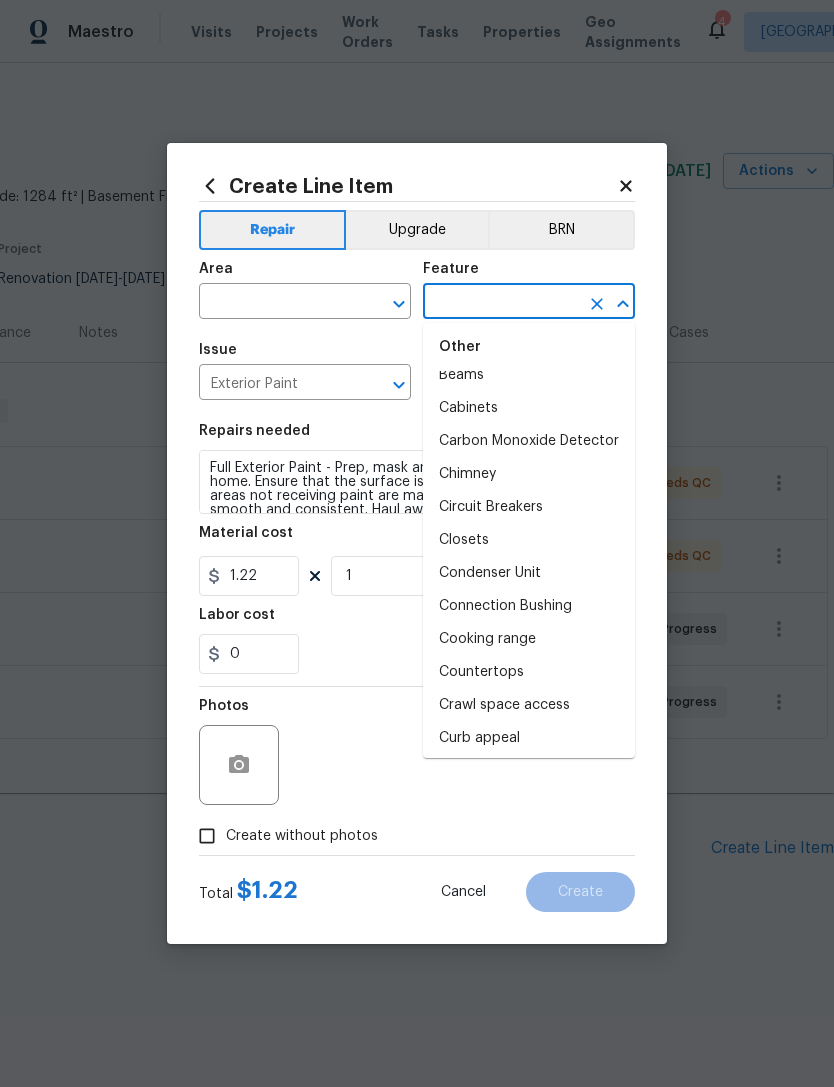 click on "Issue" at bounding box center [305, 356] 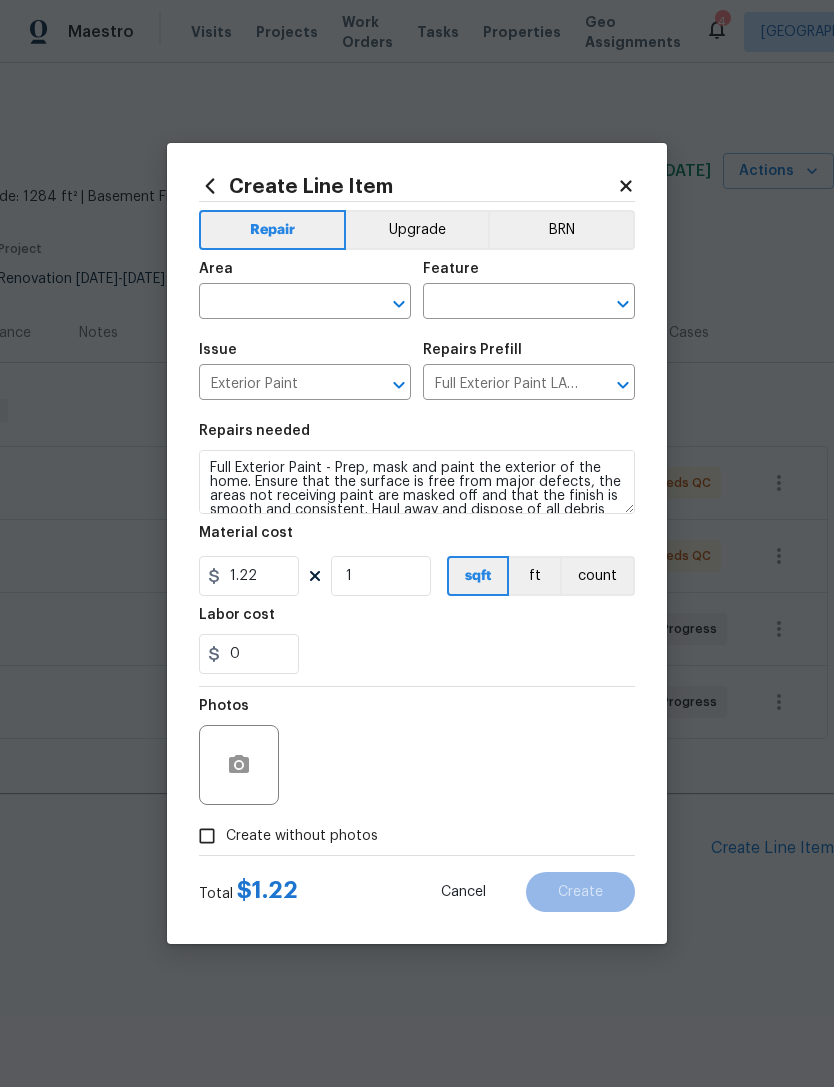 click on "Exterior Paint" at bounding box center [277, 384] 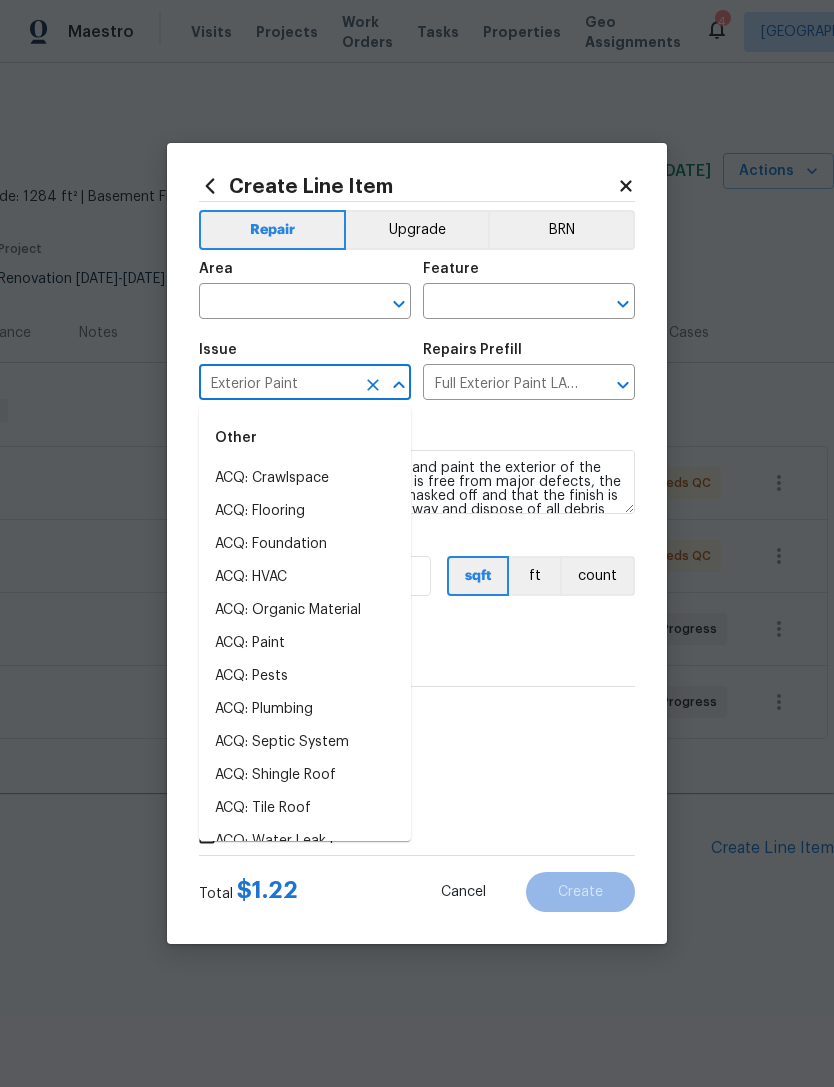 click on "Issue" at bounding box center (305, 356) 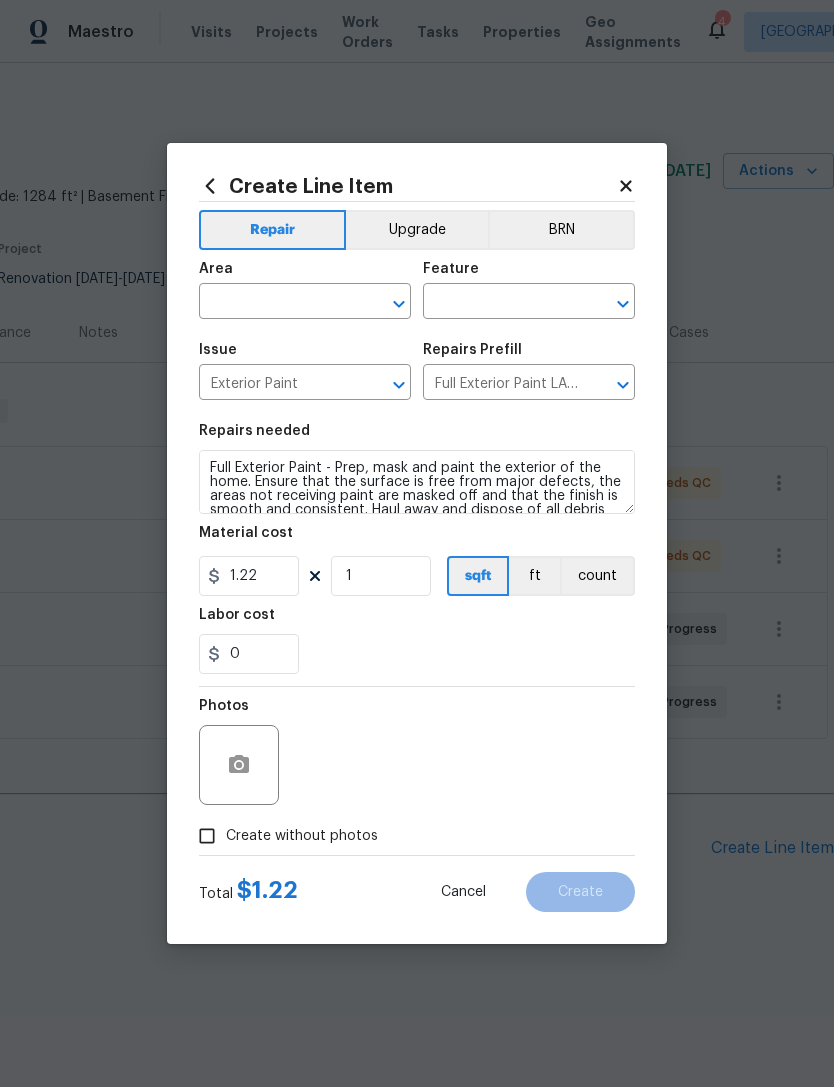 click 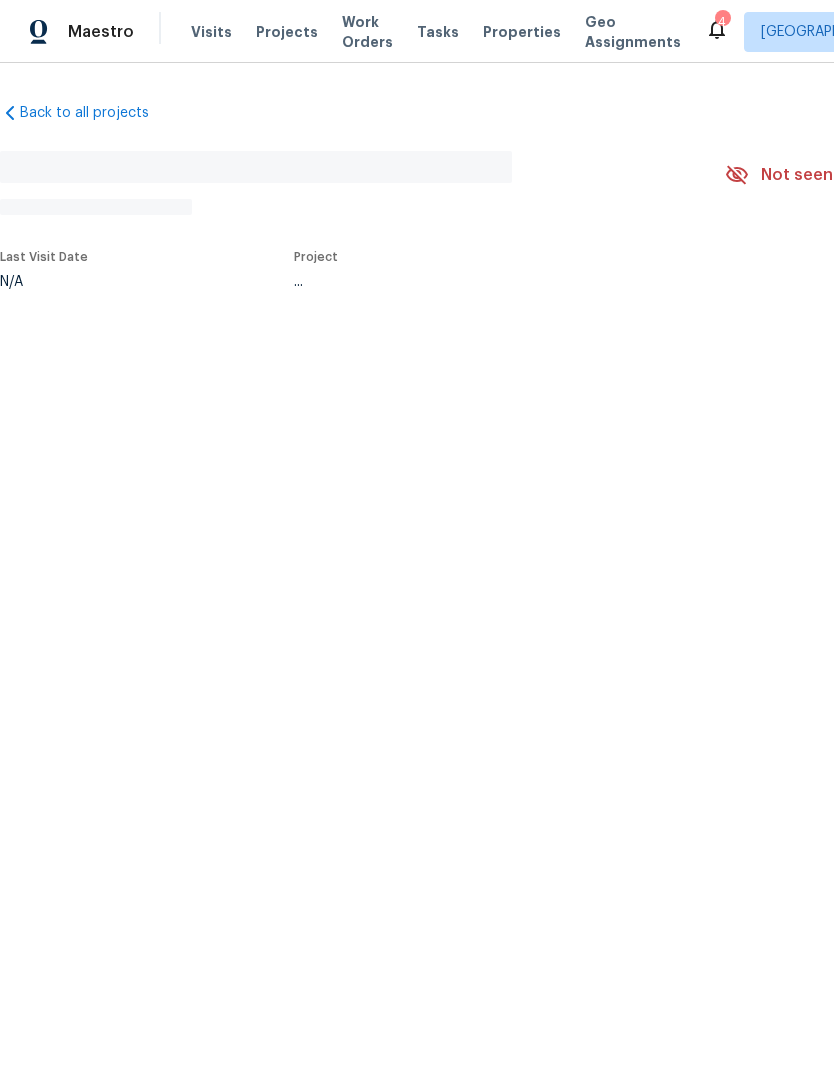 scroll, scrollTop: 0, scrollLeft: 0, axis: both 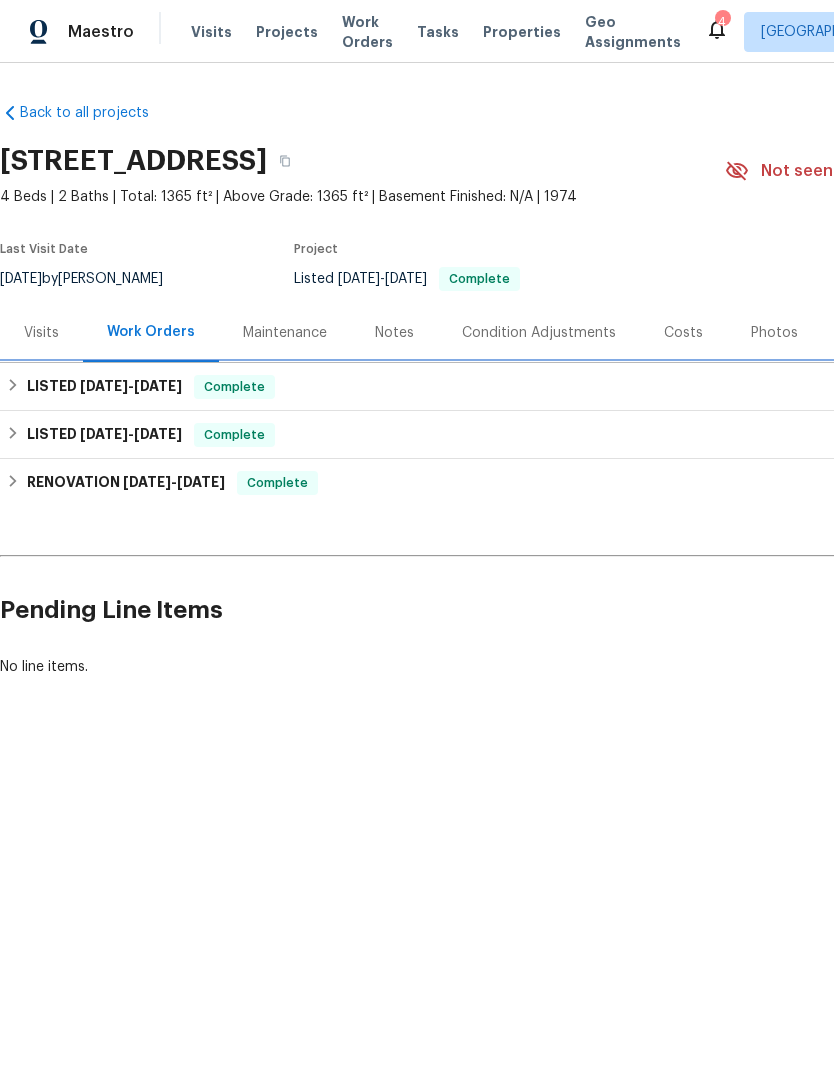 click on "LISTED   3/27/25  -  4/7/25" at bounding box center [104, 387] 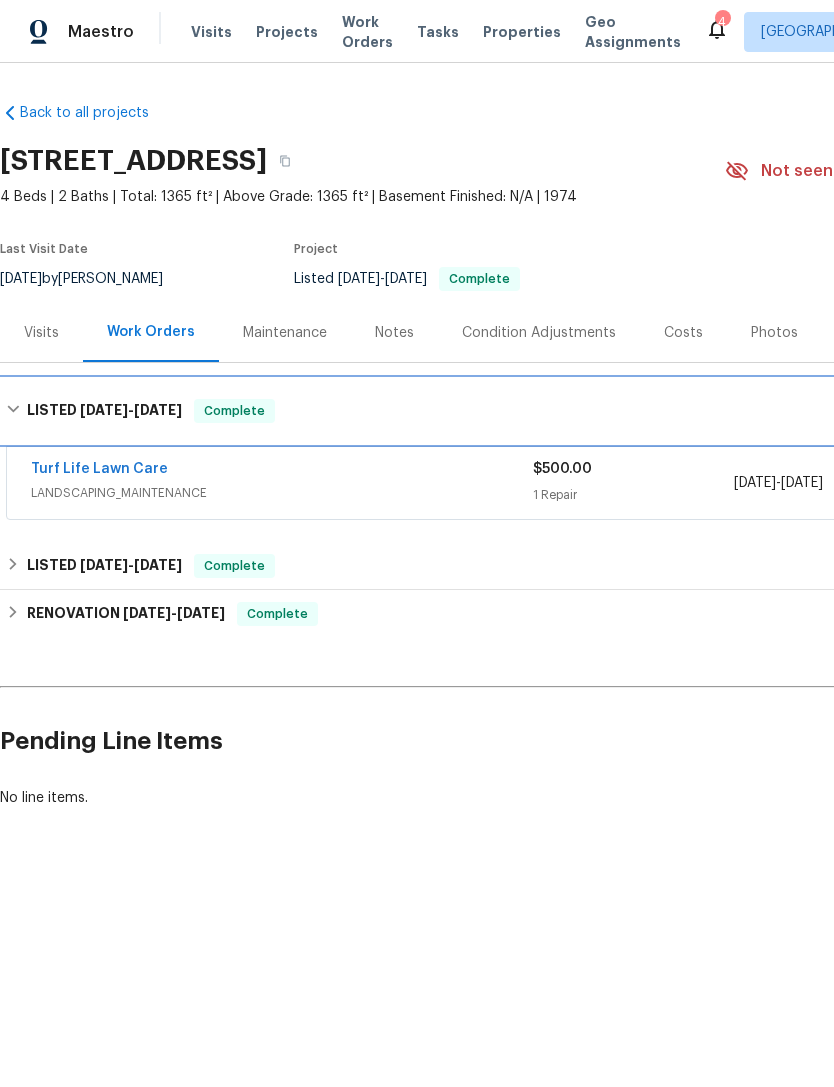 click on "LISTED   3/27/25  -  4/7/25 Complete" at bounding box center (565, 411) 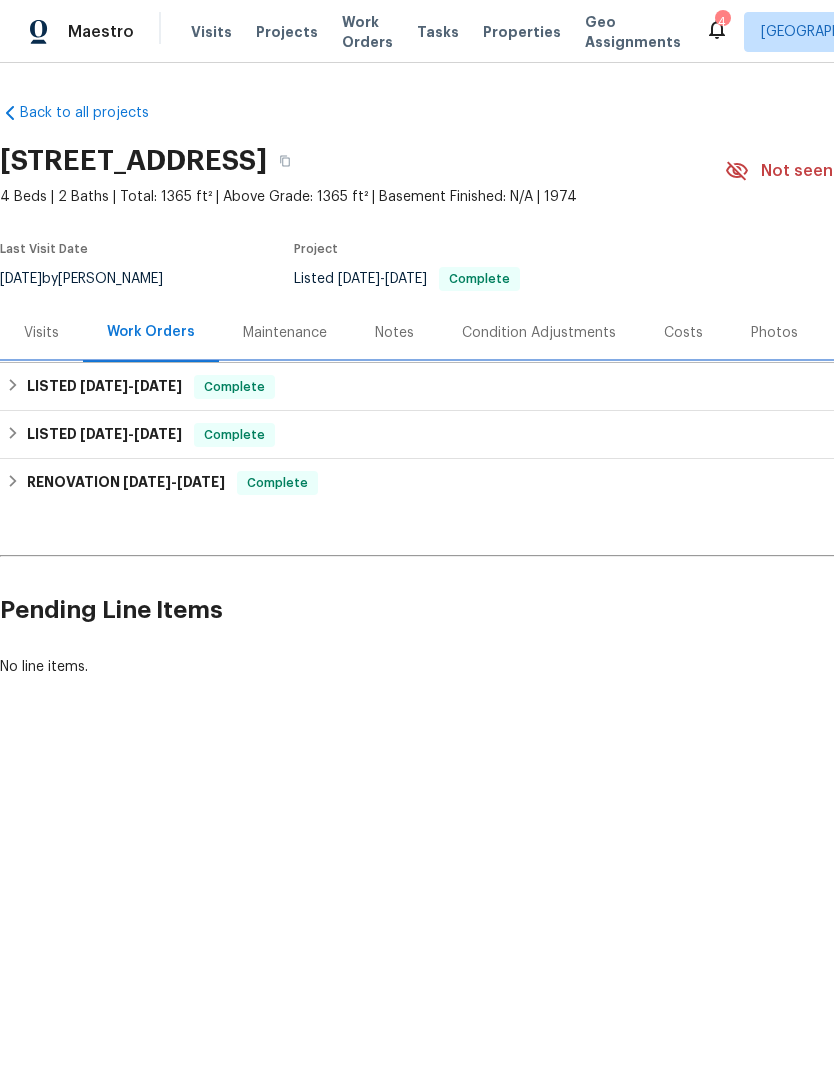 click on "LISTED   3/27/25  -  4/7/25 Complete" at bounding box center (565, 387) 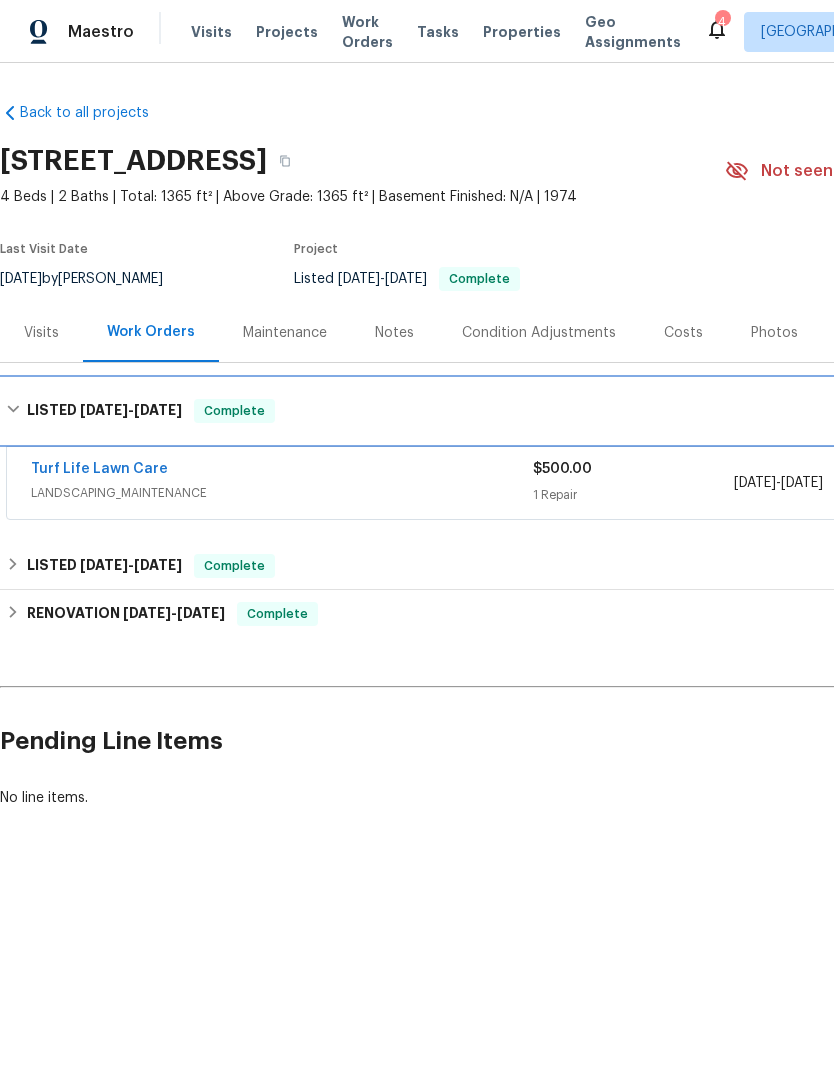 click on "LISTED   3/27/25  -  4/7/25 Complete" at bounding box center (565, 411) 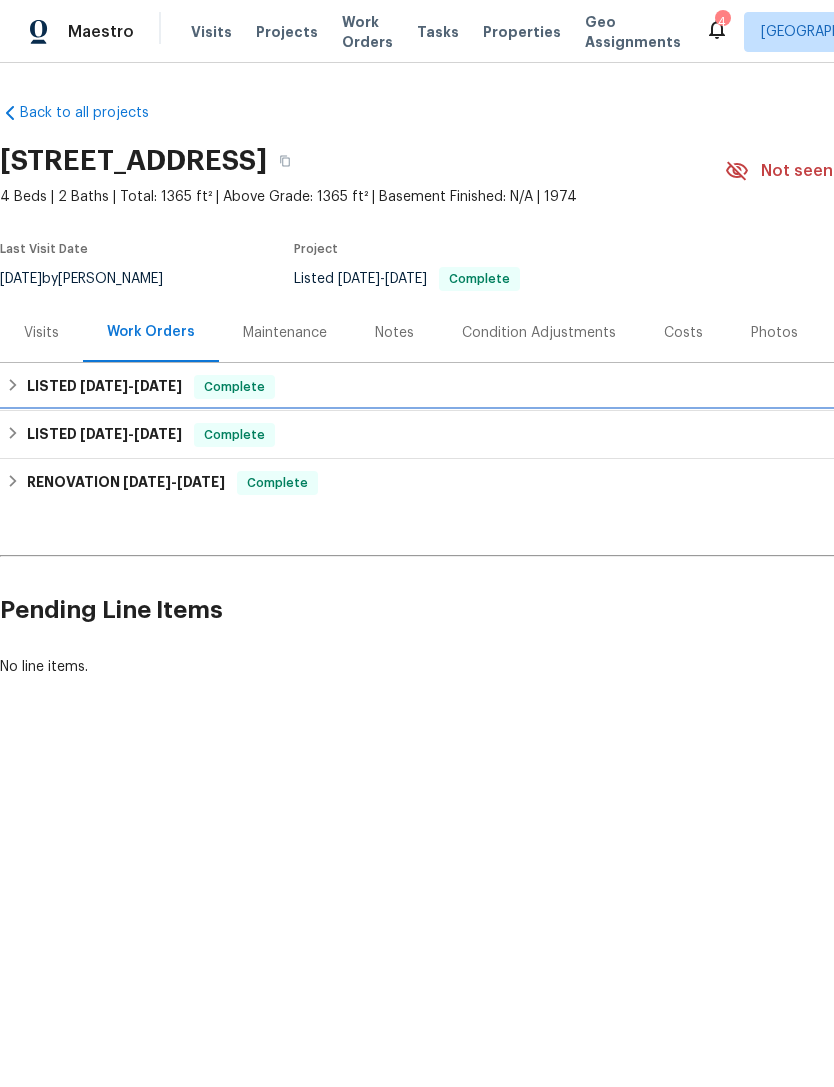 click on "LISTED   2/19/25  -  2/23/25" at bounding box center (104, 435) 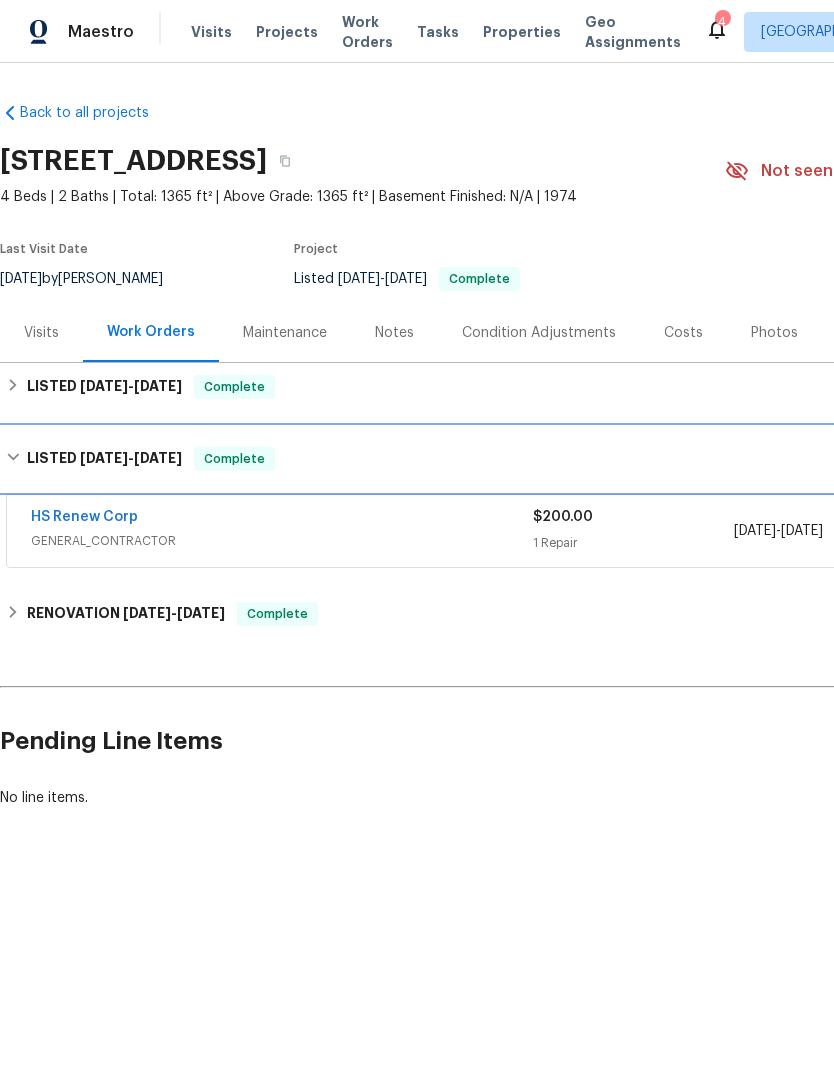 click on "LISTED   2/19/25  -  2/23/25 Complete" at bounding box center [565, 459] 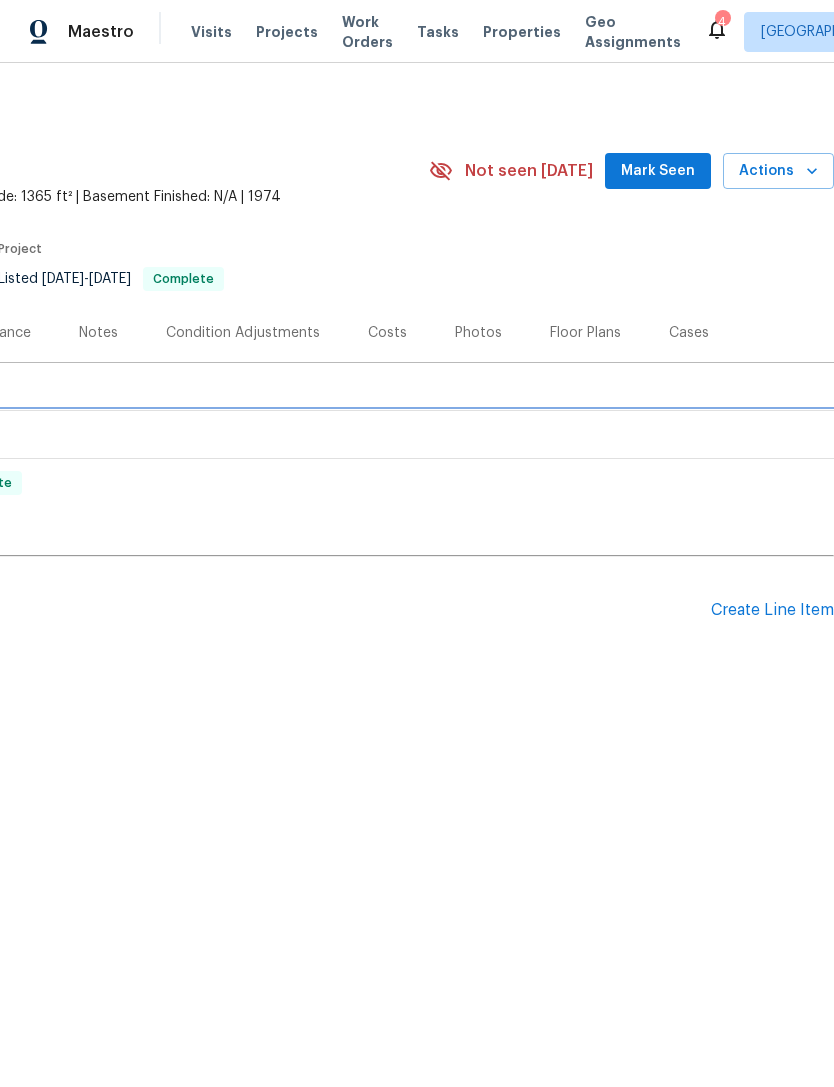scroll, scrollTop: 0, scrollLeft: 296, axis: horizontal 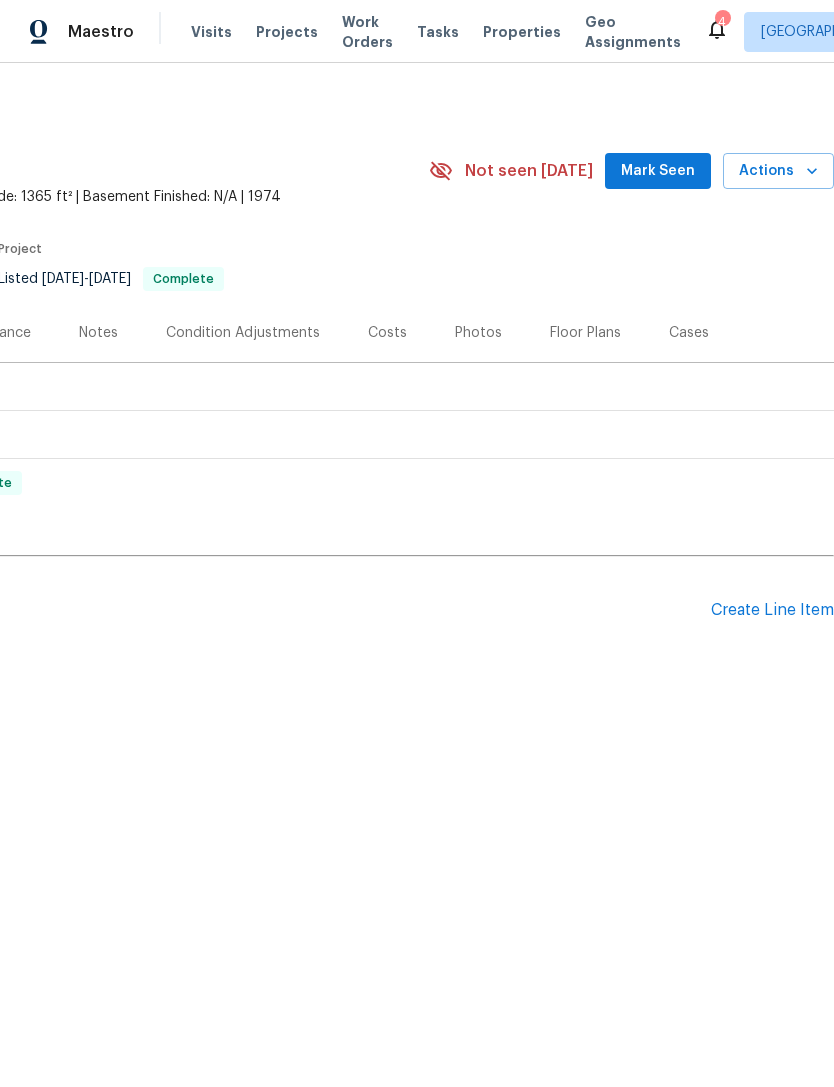 click on "Create Line Item" at bounding box center (772, 610) 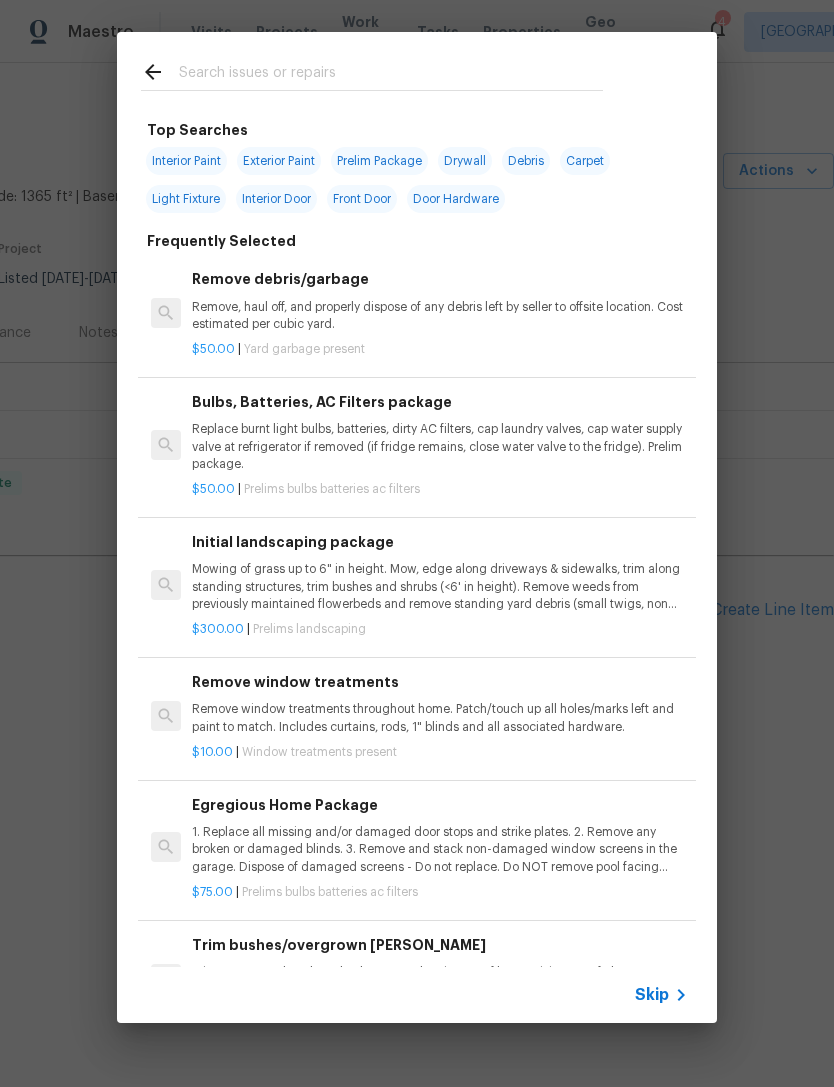 click at bounding box center (372, 71) 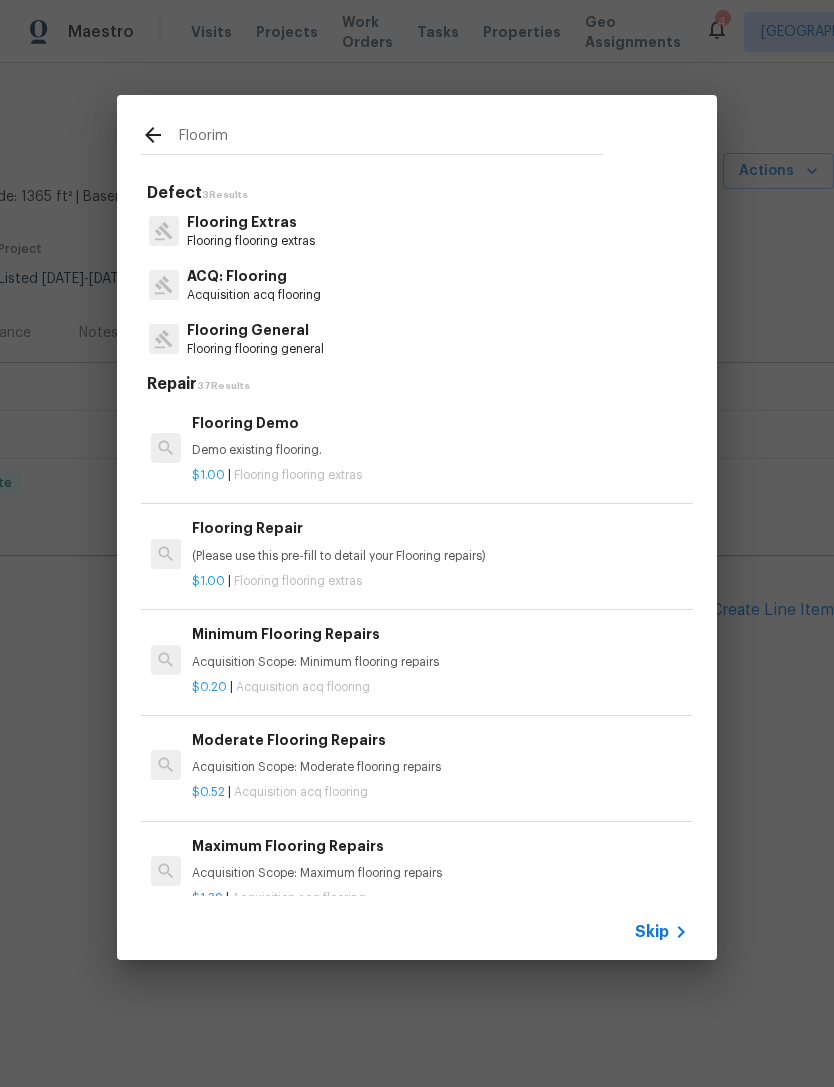 type on "Floori" 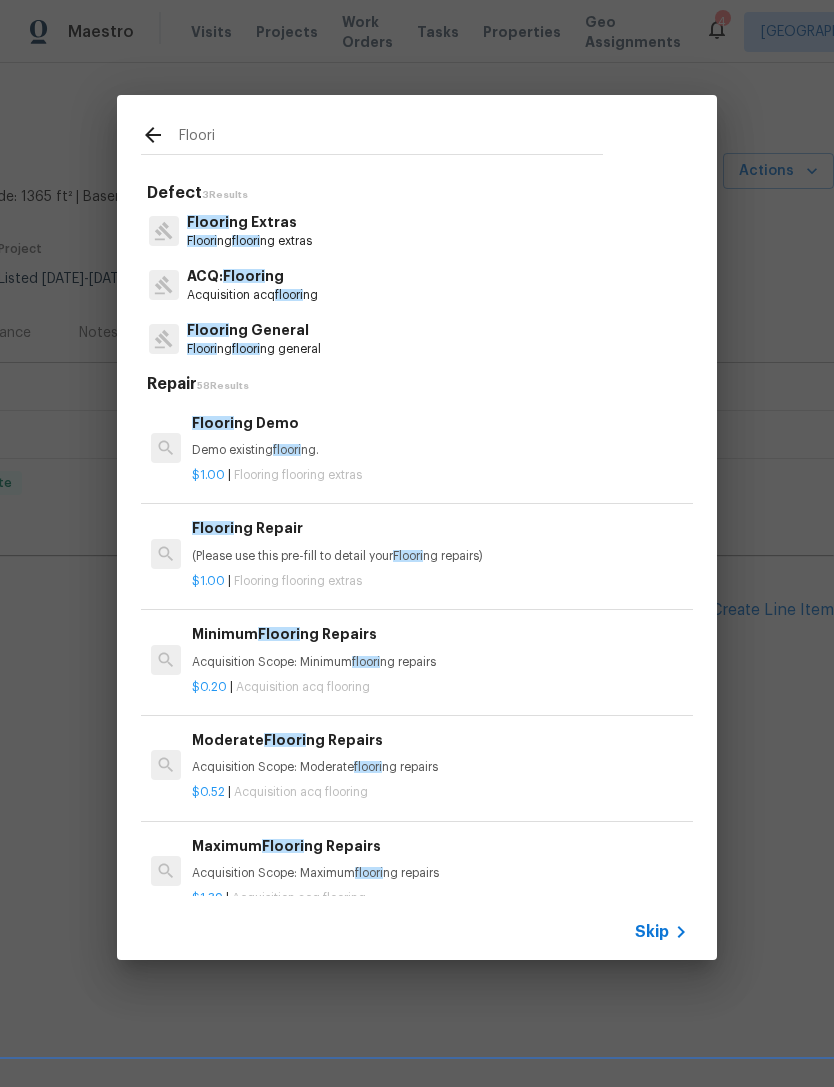 click on "(Please use this pre-fill to detail your  Floori ng repairs)" at bounding box center (440, 556) 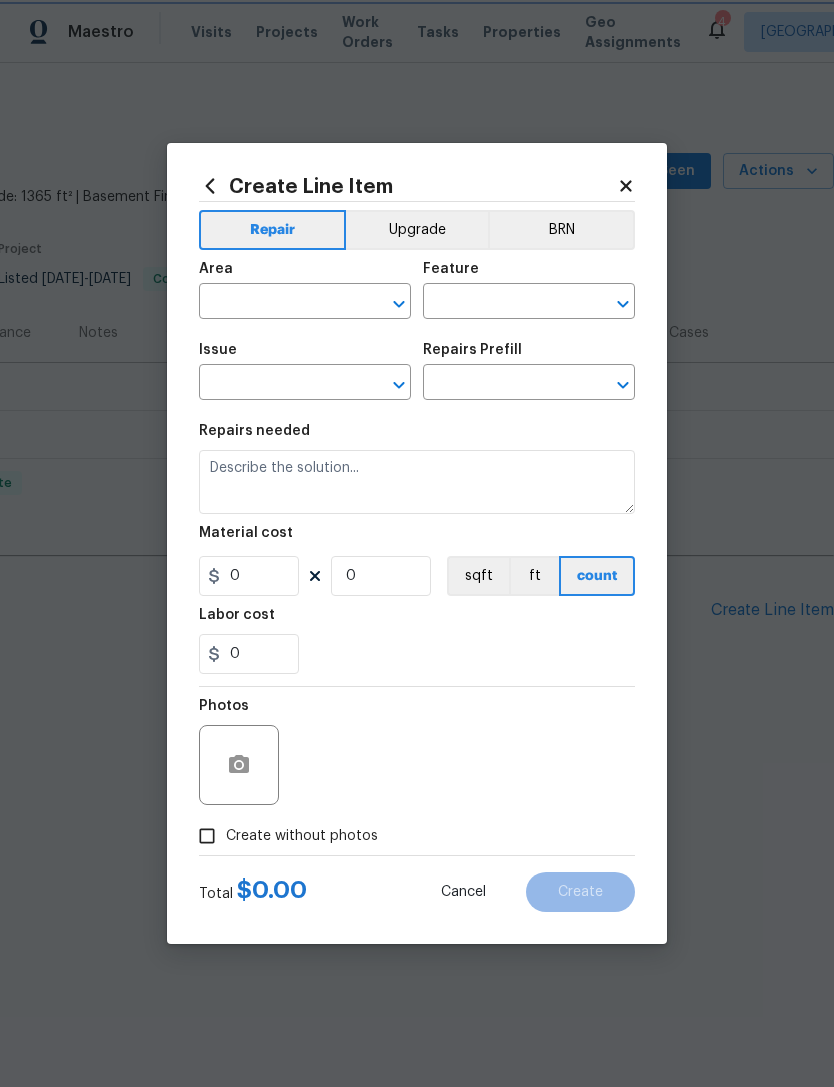 type on "Overall Flooring" 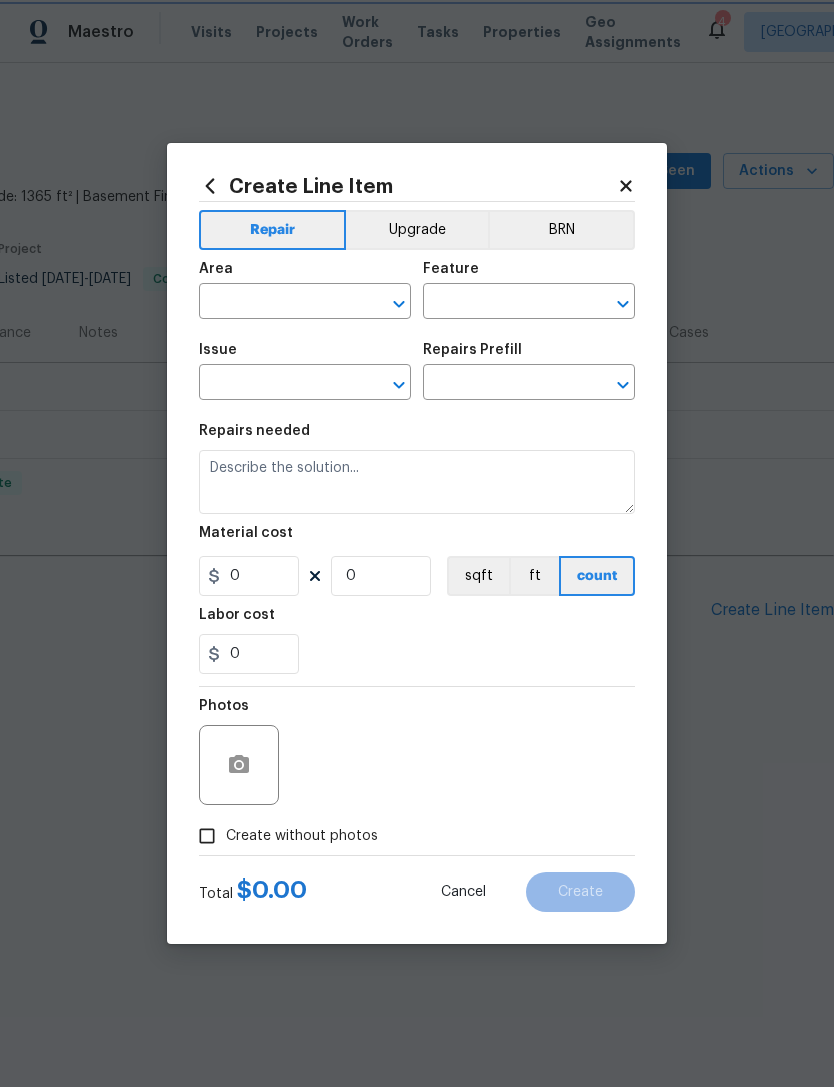 type on "Flooring Extras" 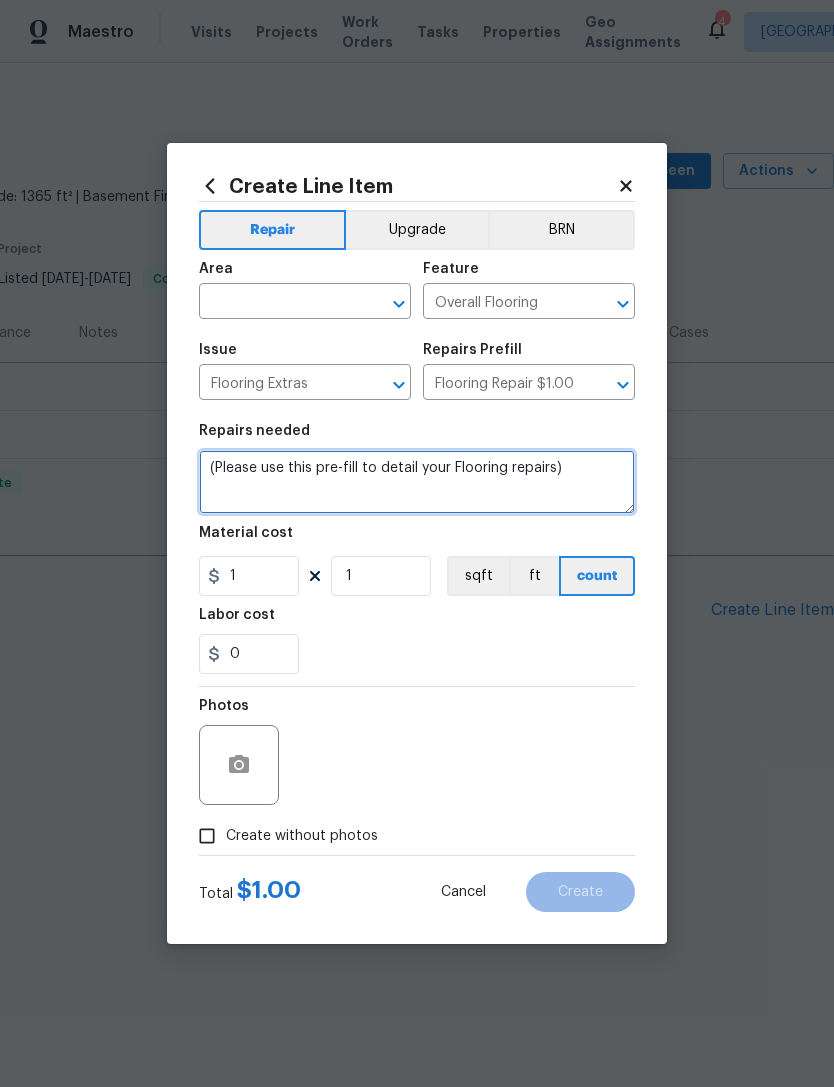 click on "(Please use this pre-fill to detail your Flooring repairs)" at bounding box center (417, 482) 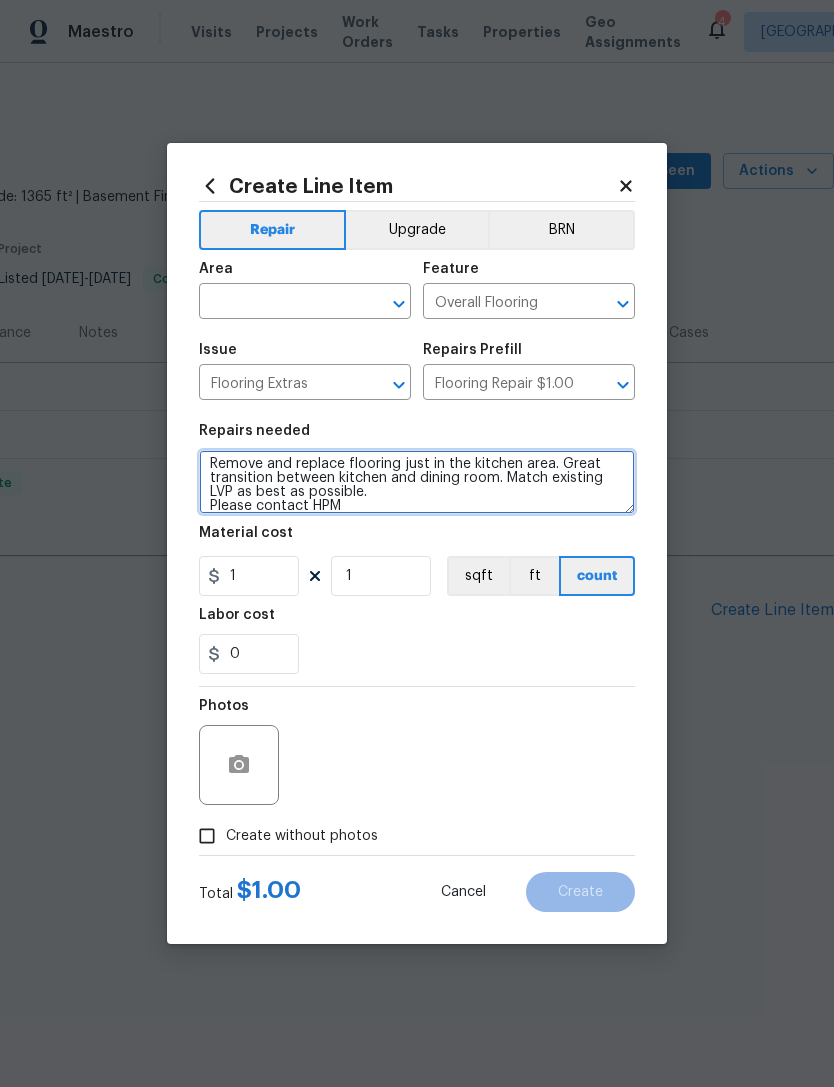 scroll, scrollTop: 4, scrollLeft: 0, axis: vertical 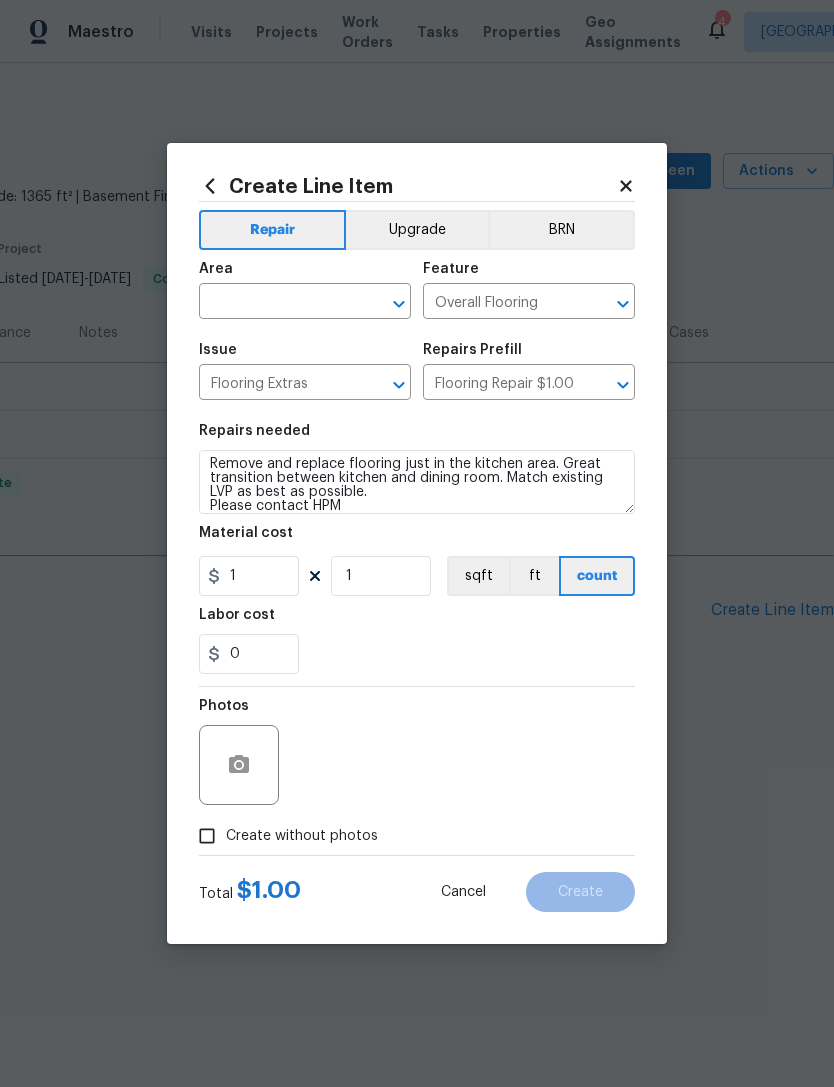 click at bounding box center [277, 303] 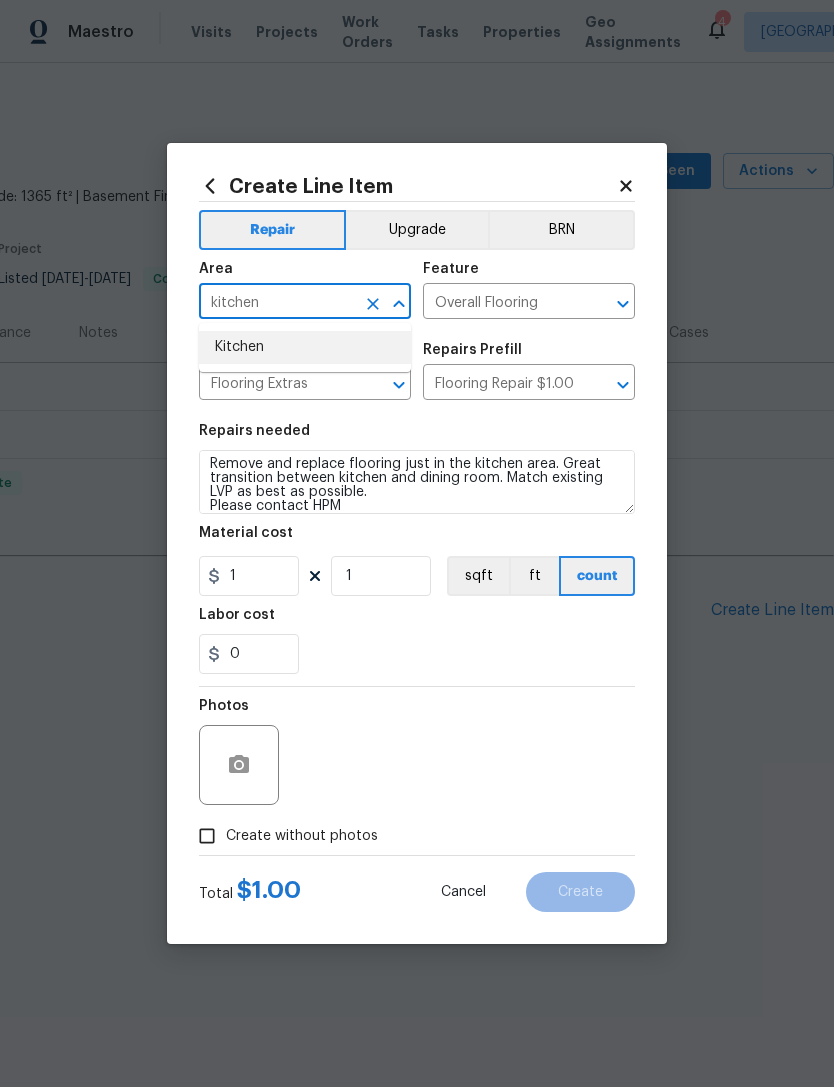 click on "Kitchen" at bounding box center [305, 347] 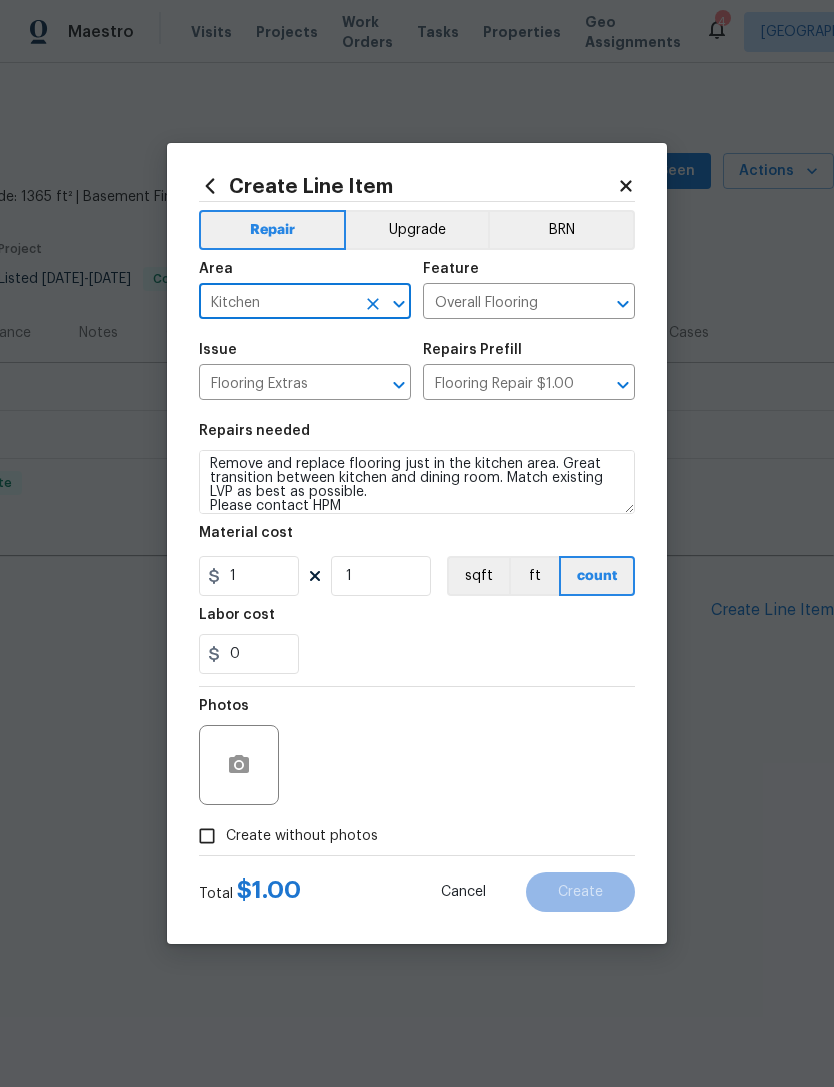 click at bounding box center (239, 765) 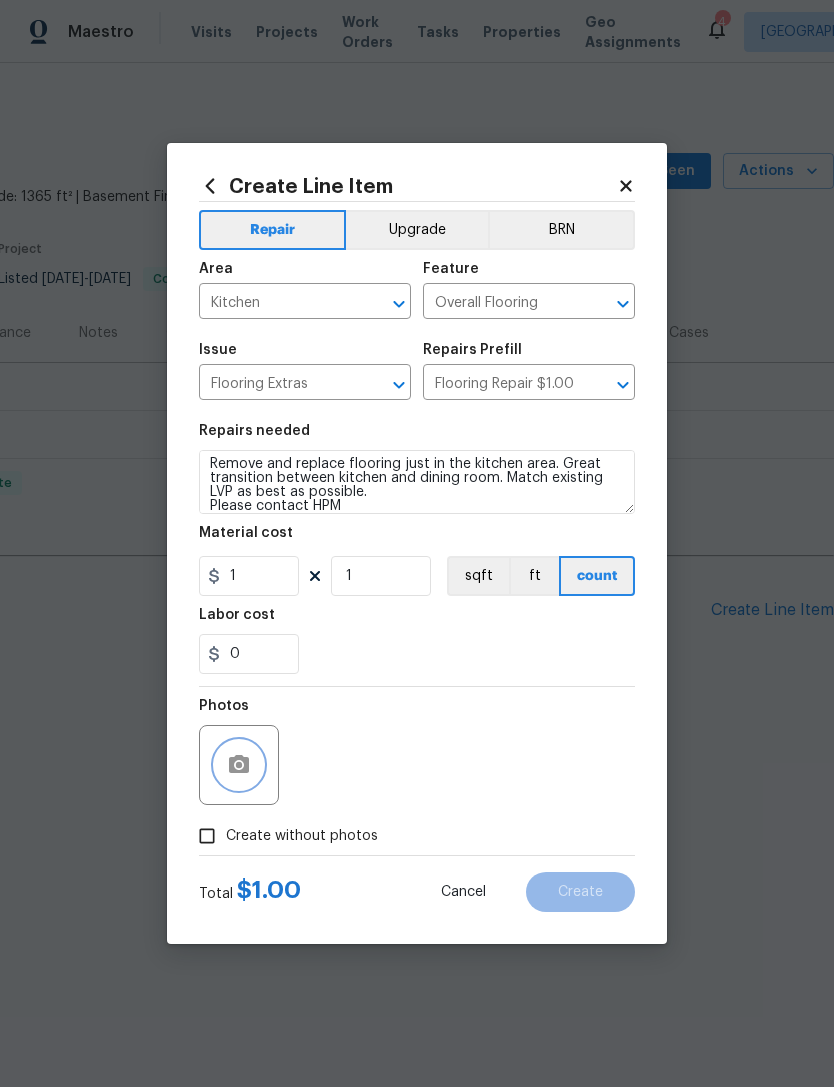 click 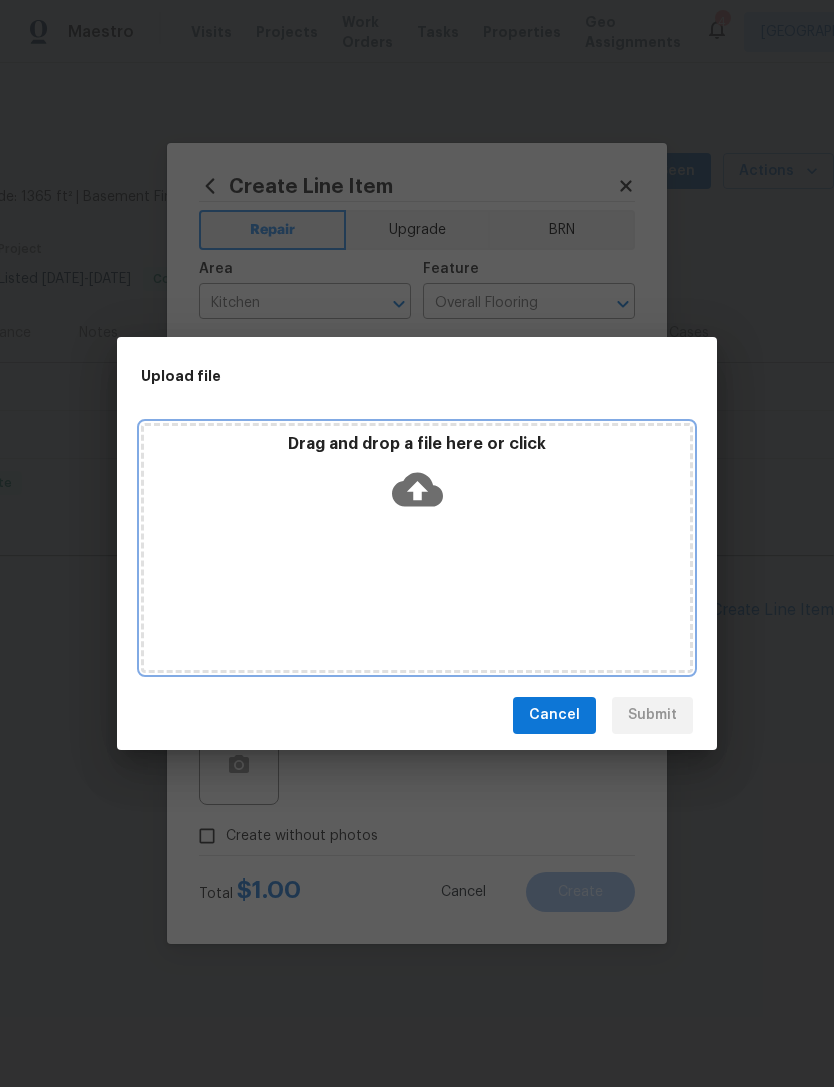 click on "Drag and drop a file here or click" at bounding box center [417, 477] 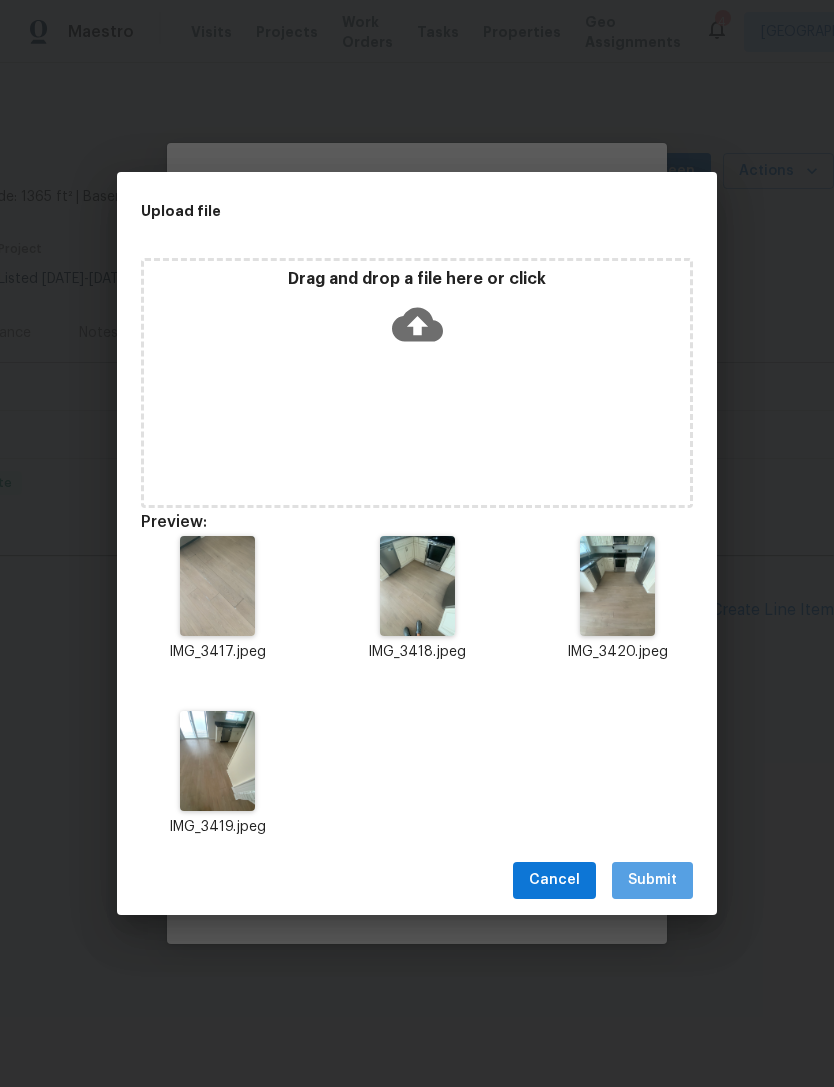 click on "Submit" at bounding box center [652, 880] 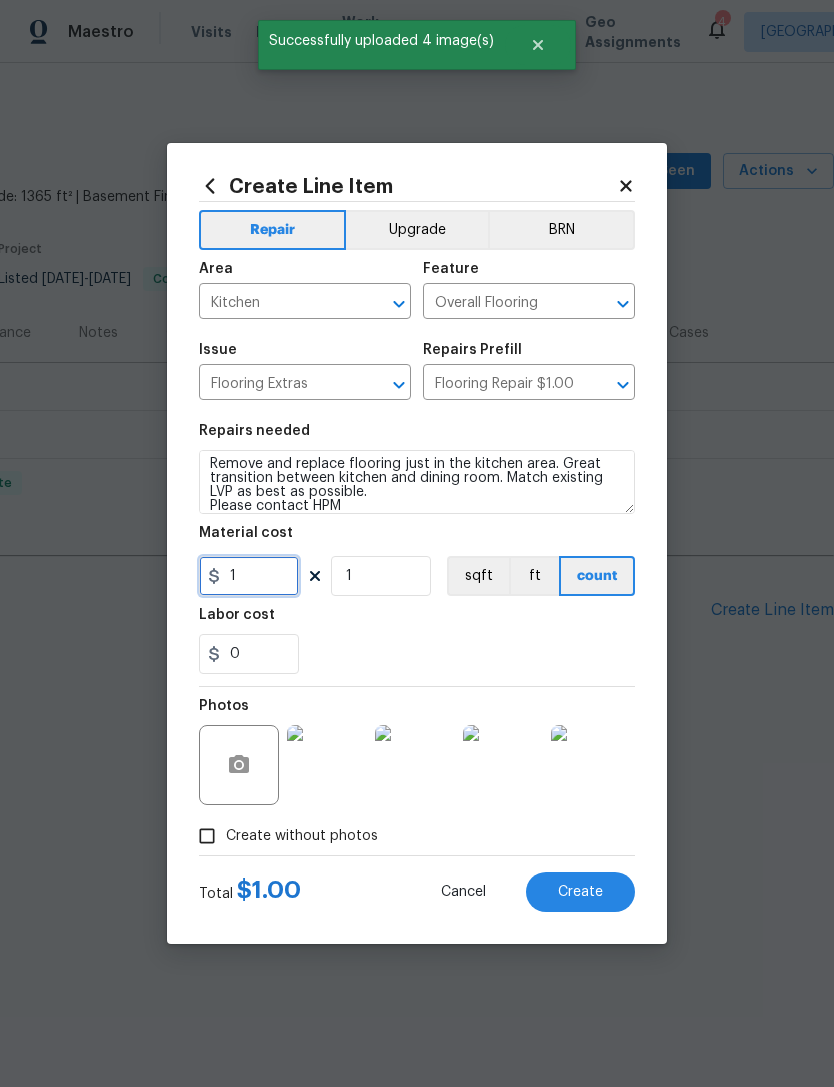 click on "1" at bounding box center [249, 576] 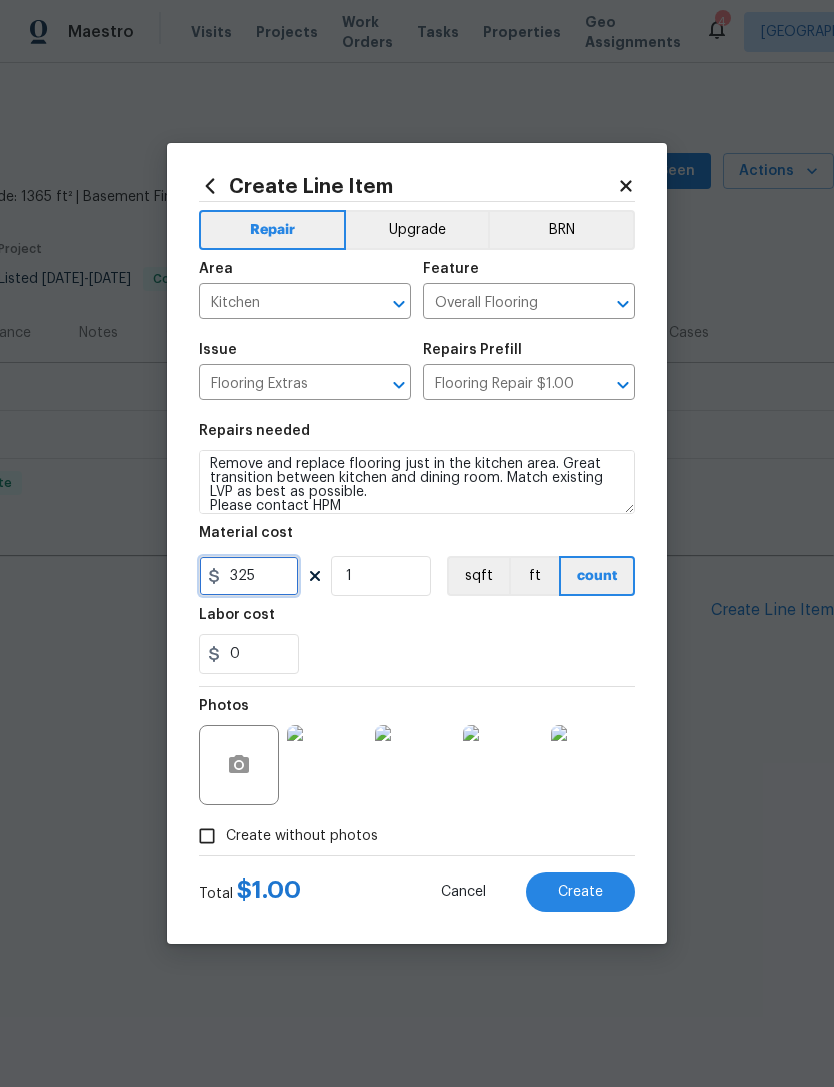 type on "325" 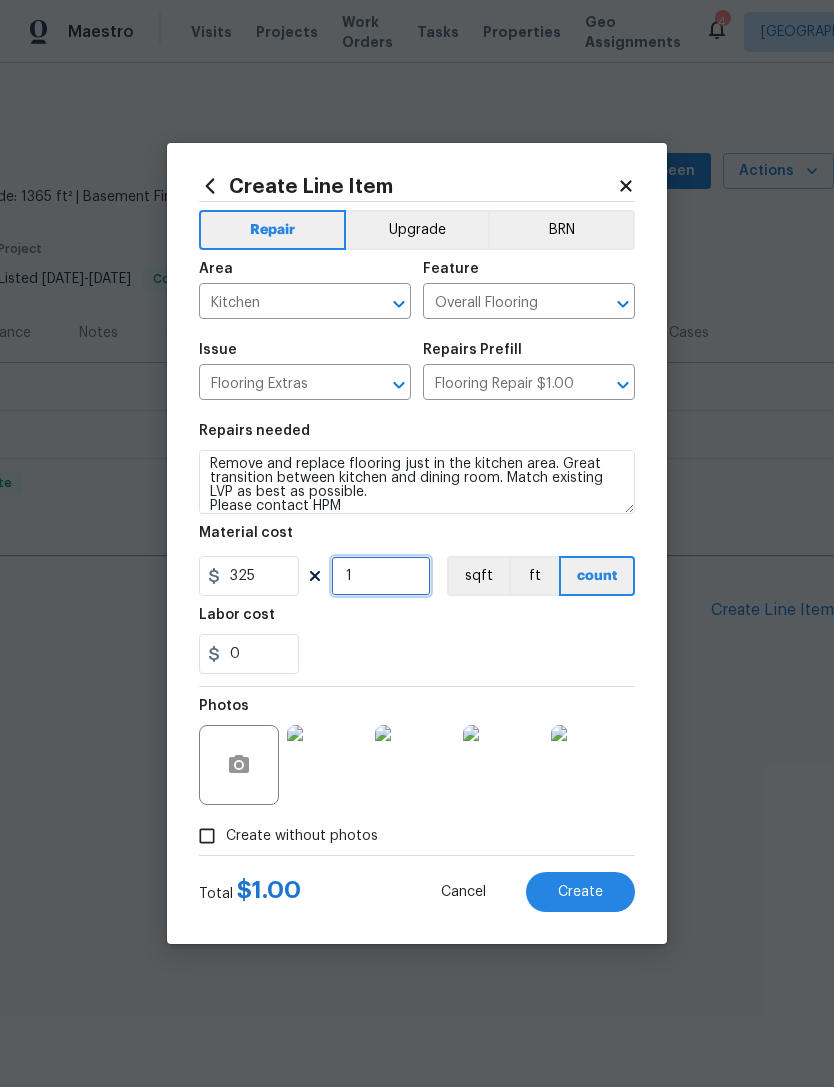 click on "1" at bounding box center [381, 576] 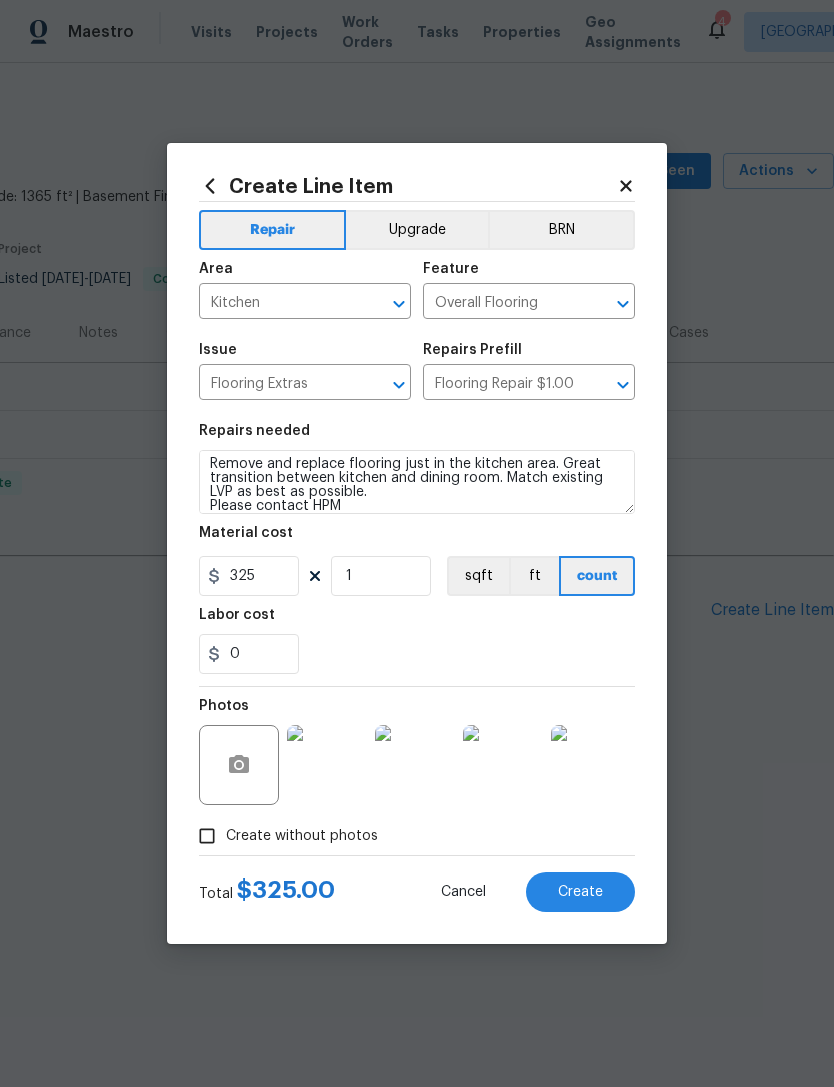 click on "Create" at bounding box center [580, 892] 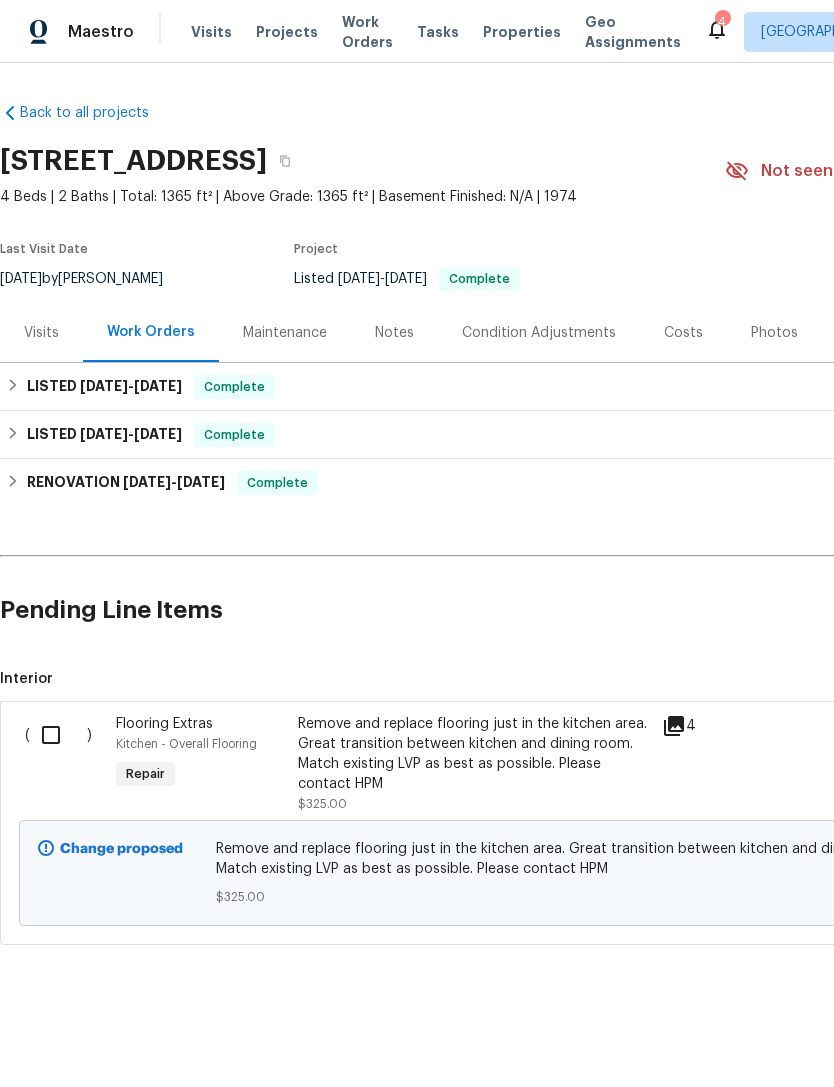 scroll, scrollTop: 0, scrollLeft: 0, axis: both 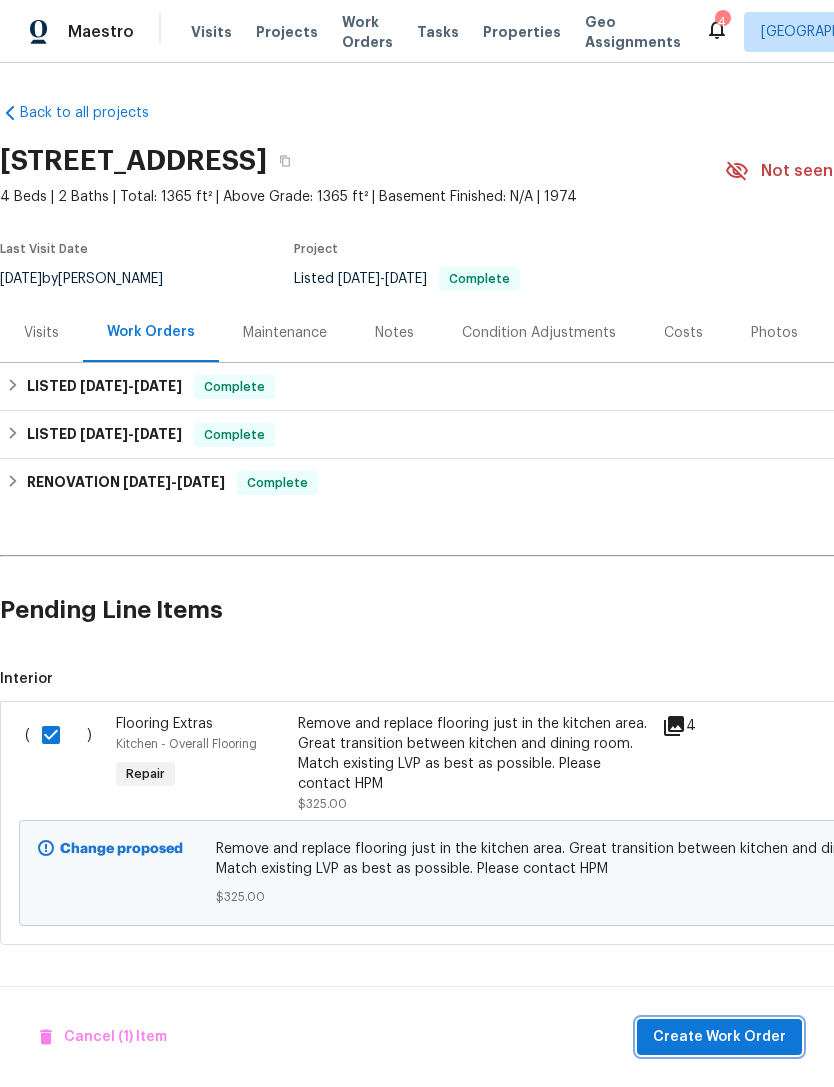 click on "Create Work Order" at bounding box center (719, 1037) 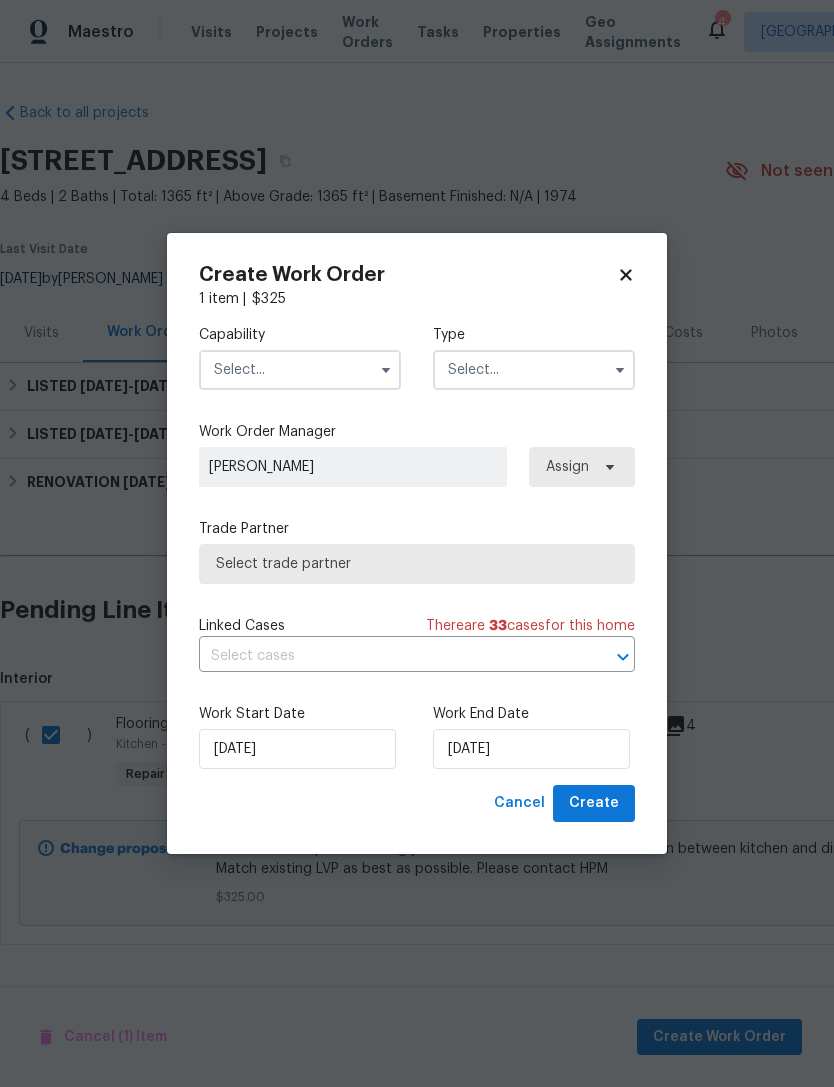 click at bounding box center (300, 370) 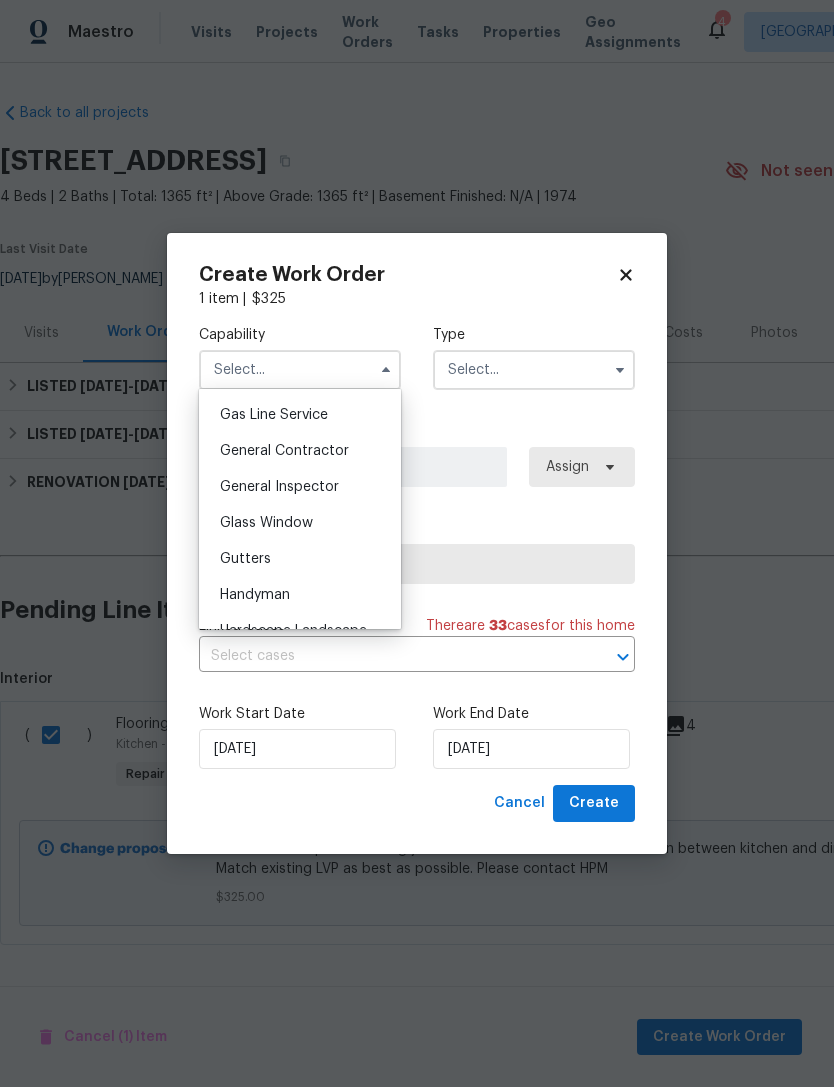 scroll, scrollTop: 928, scrollLeft: 0, axis: vertical 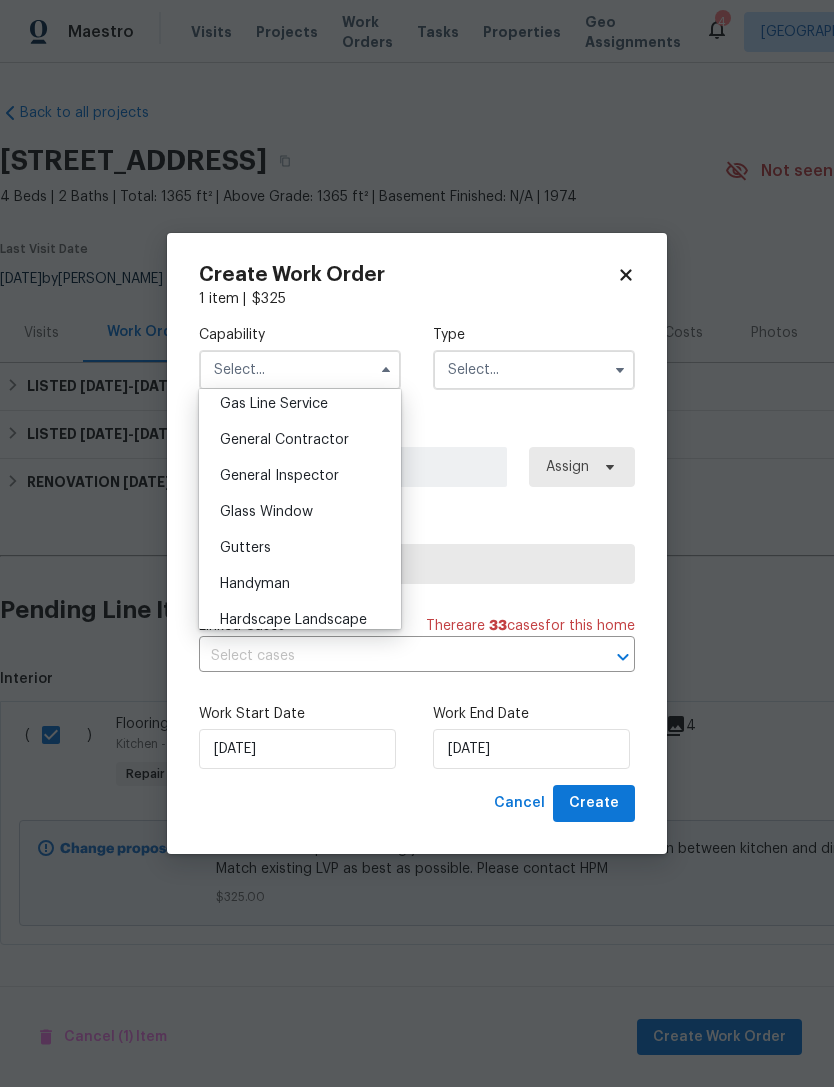 click on "General Contractor" at bounding box center [284, 440] 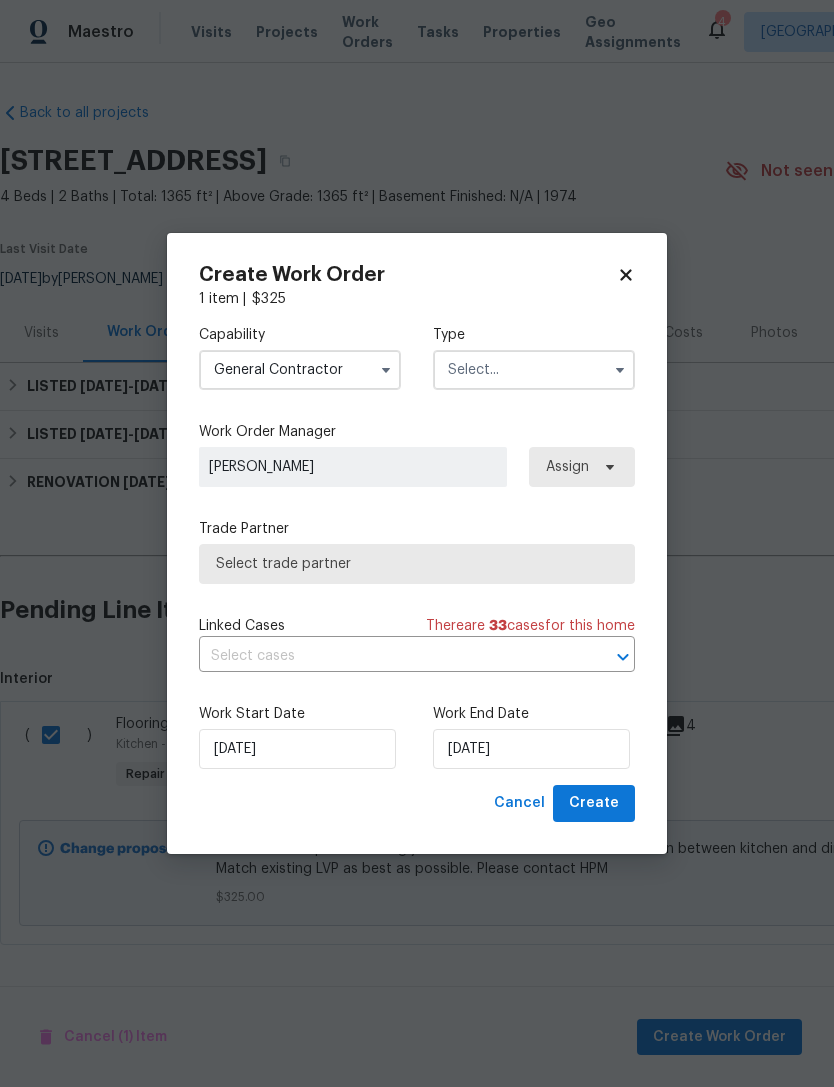 click at bounding box center (534, 370) 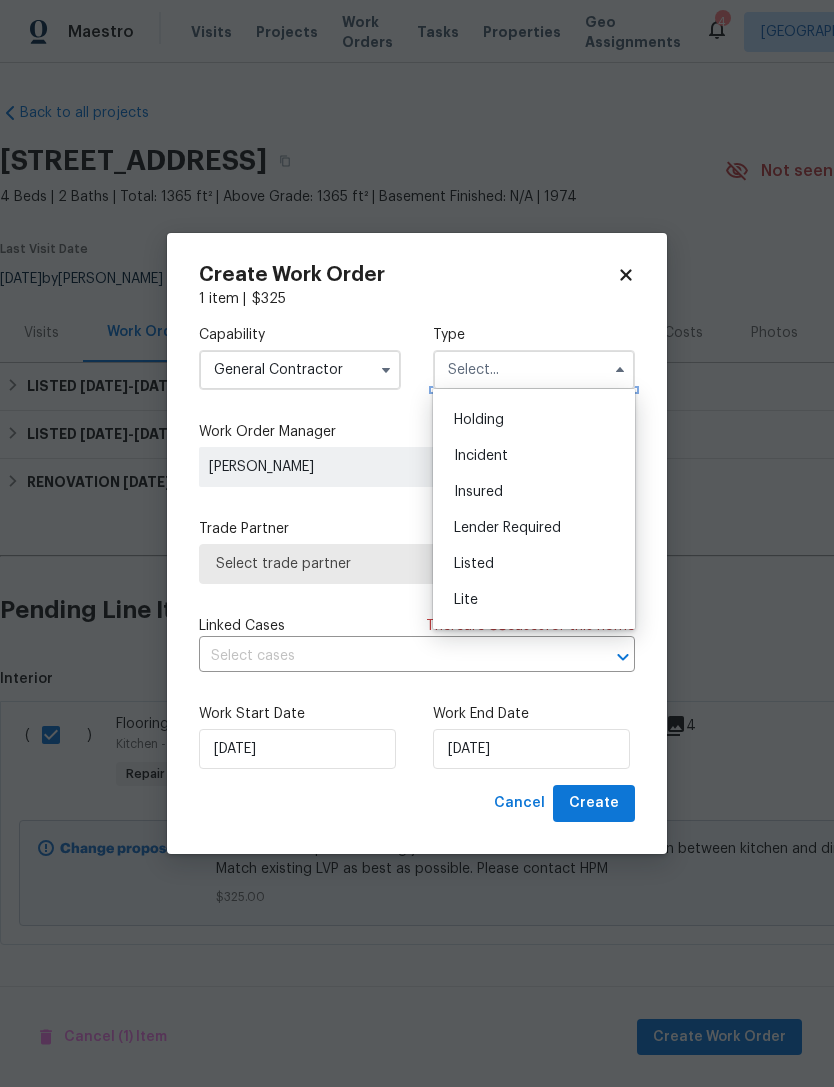 scroll, scrollTop: 79, scrollLeft: 0, axis: vertical 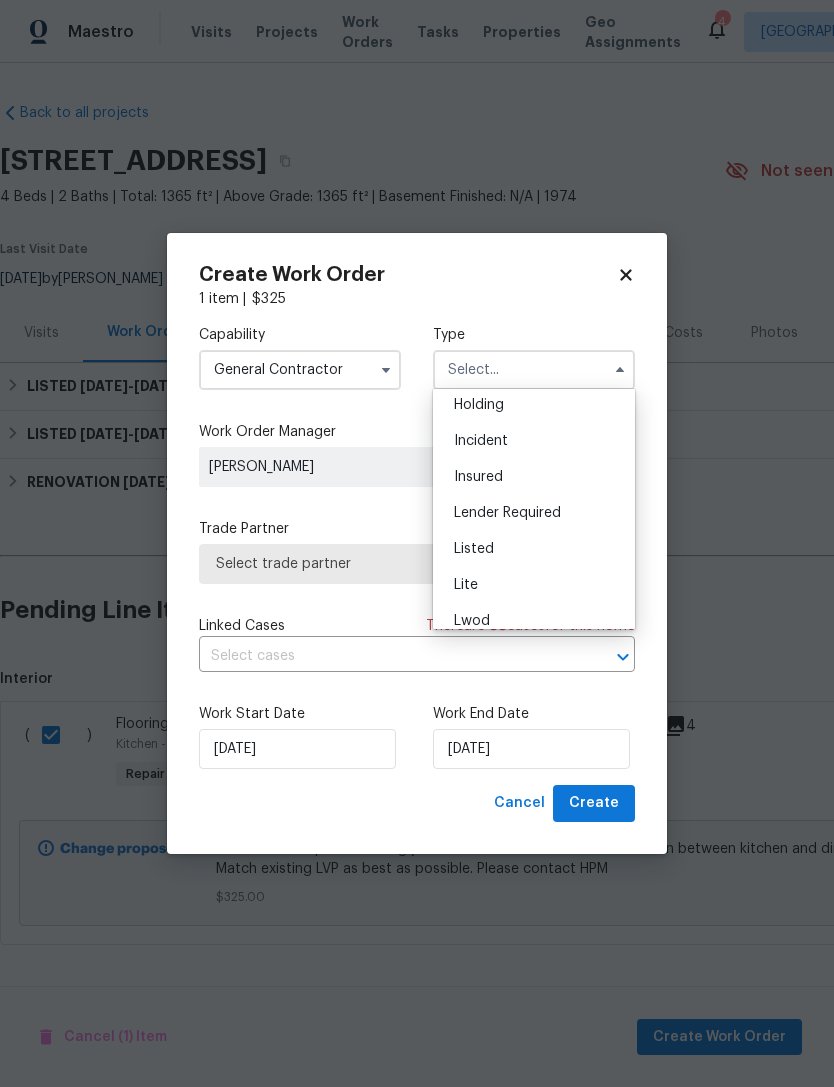 click on "Listed" at bounding box center (534, 549) 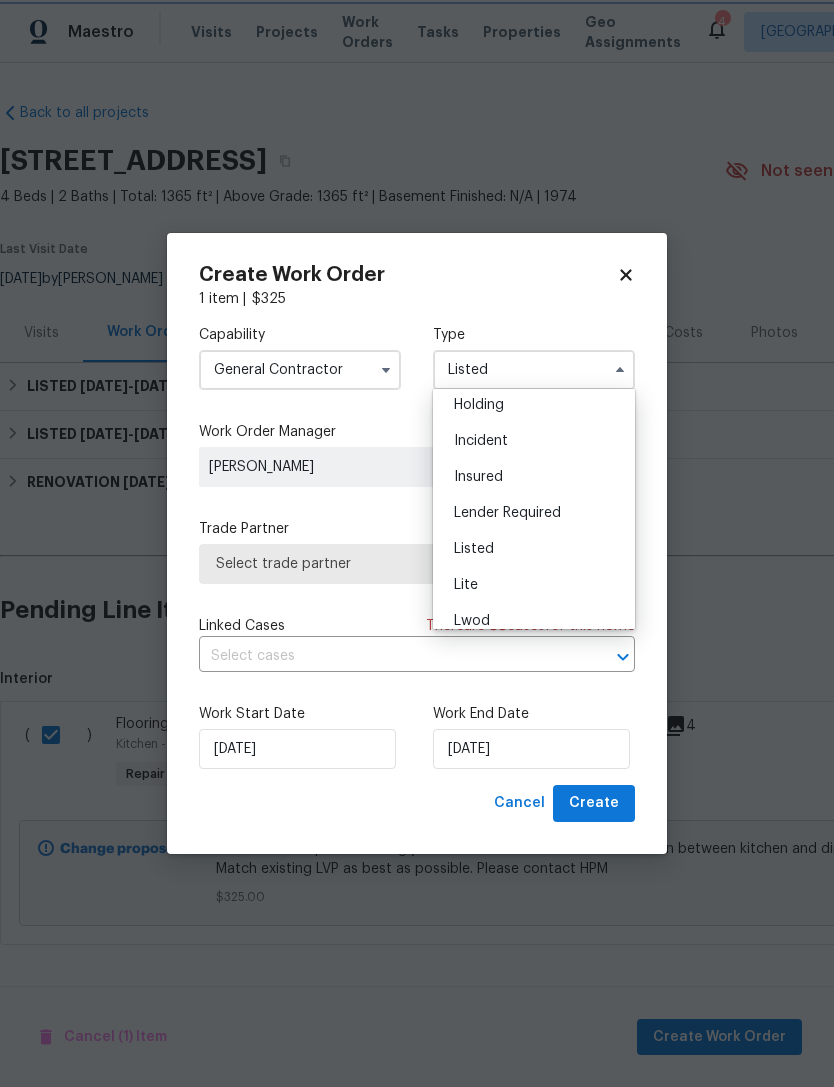 scroll, scrollTop: 0, scrollLeft: 0, axis: both 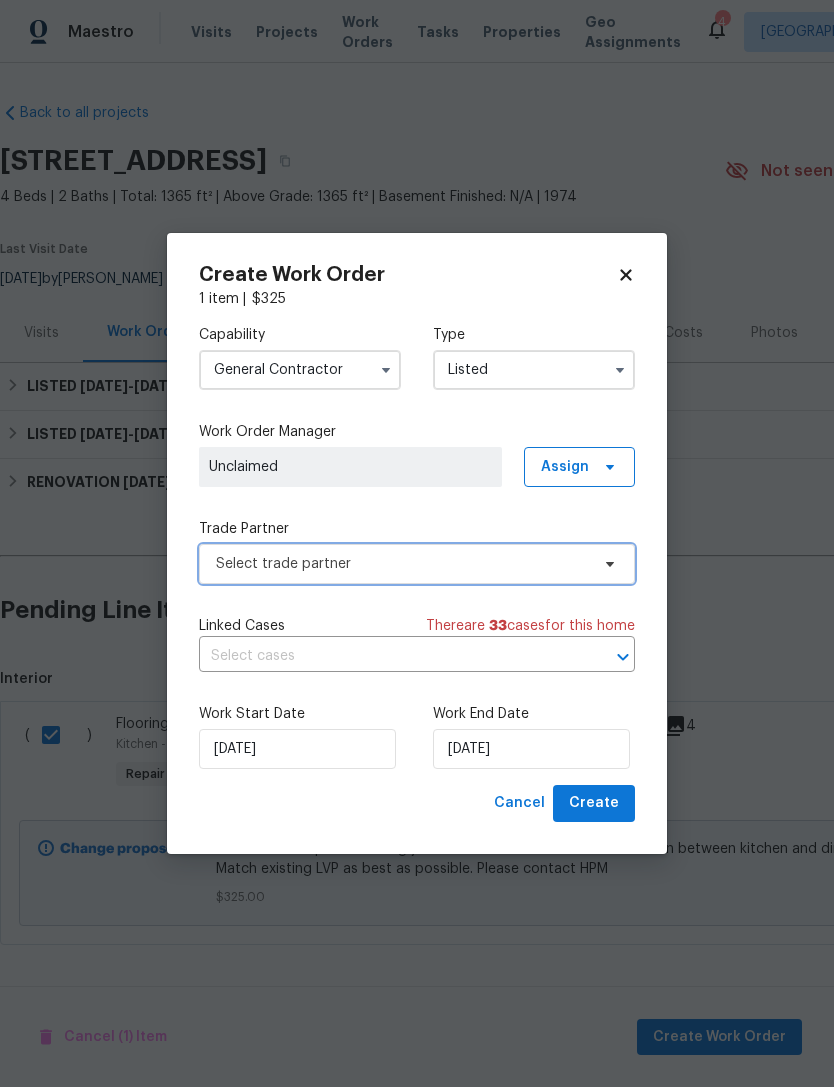 click on "Select trade partner" at bounding box center (402, 564) 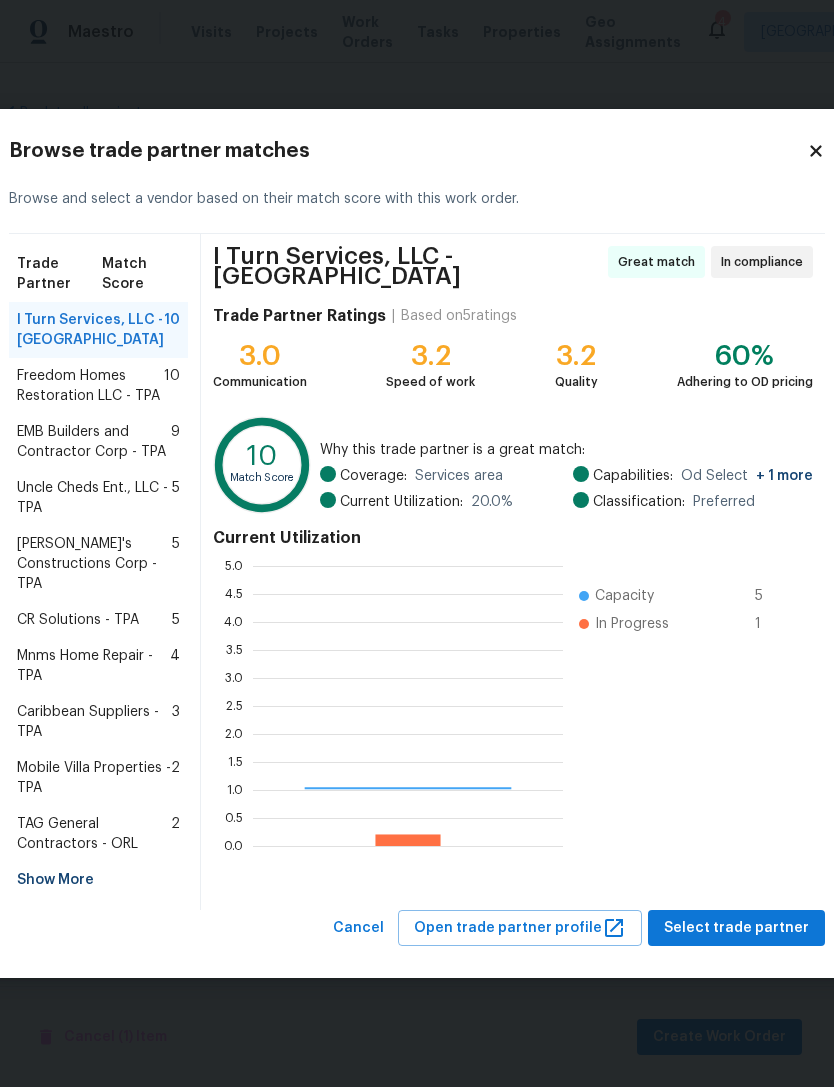 scroll, scrollTop: 2, scrollLeft: 2, axis: both 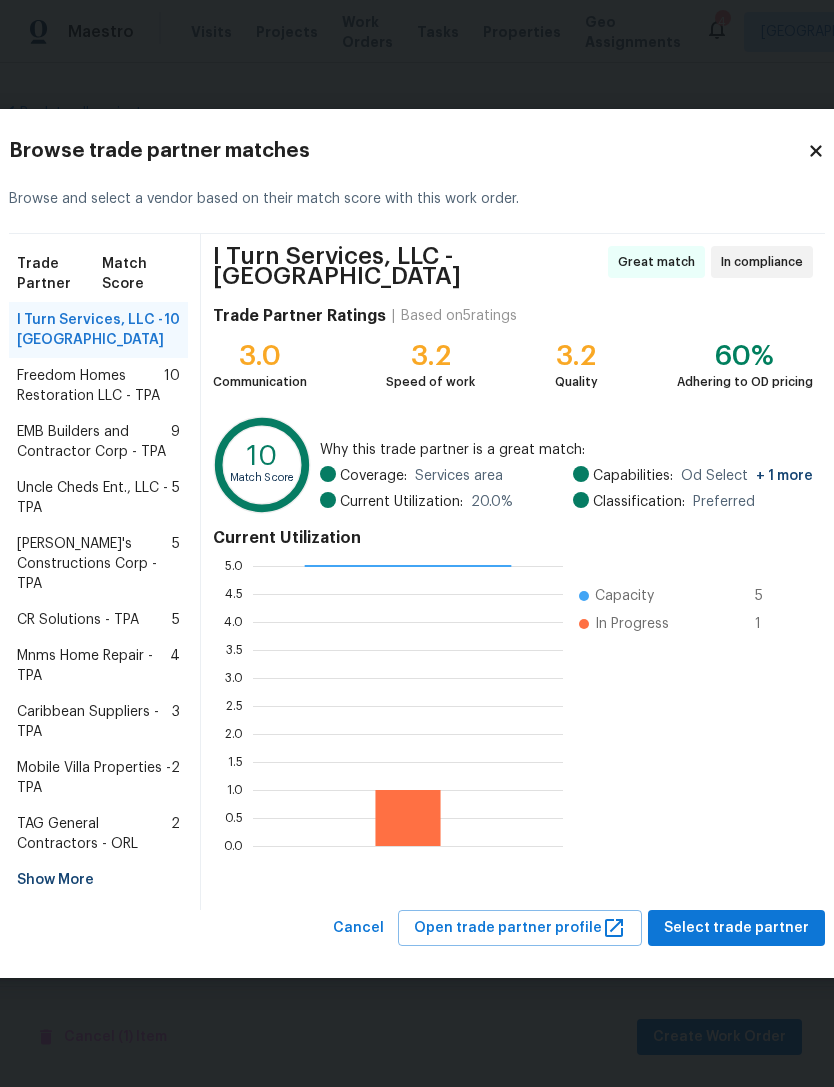 click on "Freedom Homes Restoration LLC - TPA" at bounding box center [90, 386] 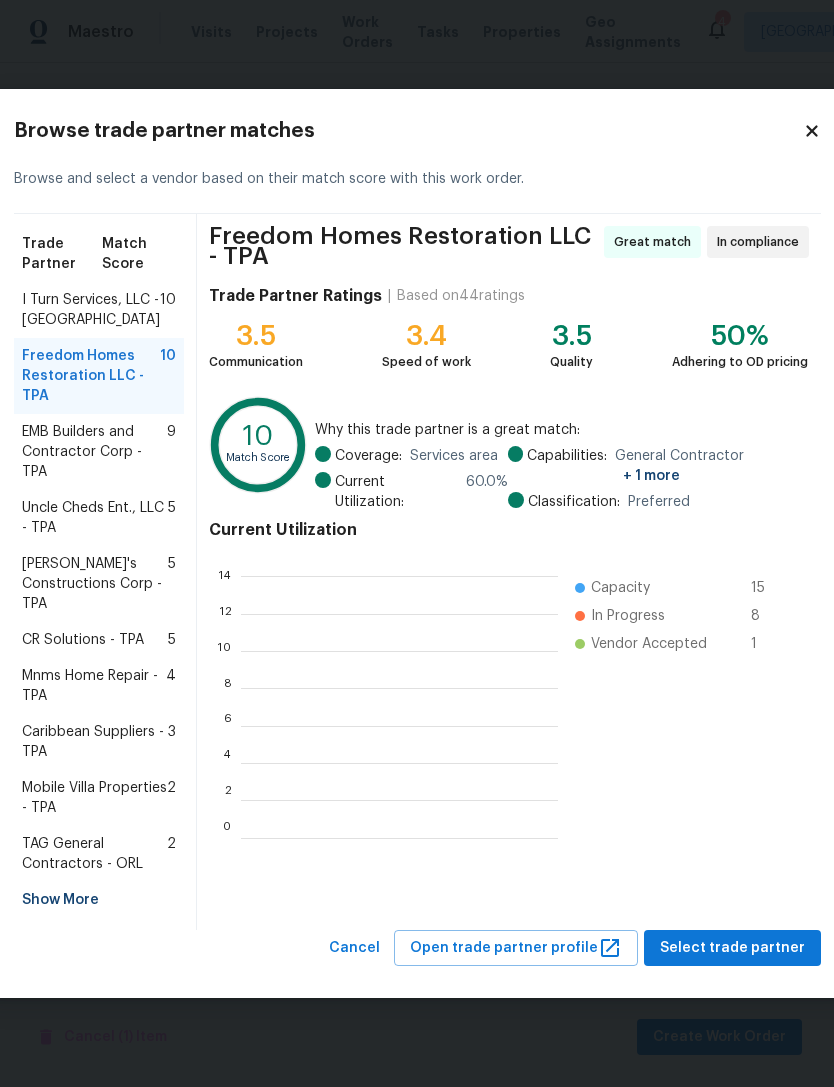 scroll, scrollTop: 2, scrollLeft: 2, axis: both 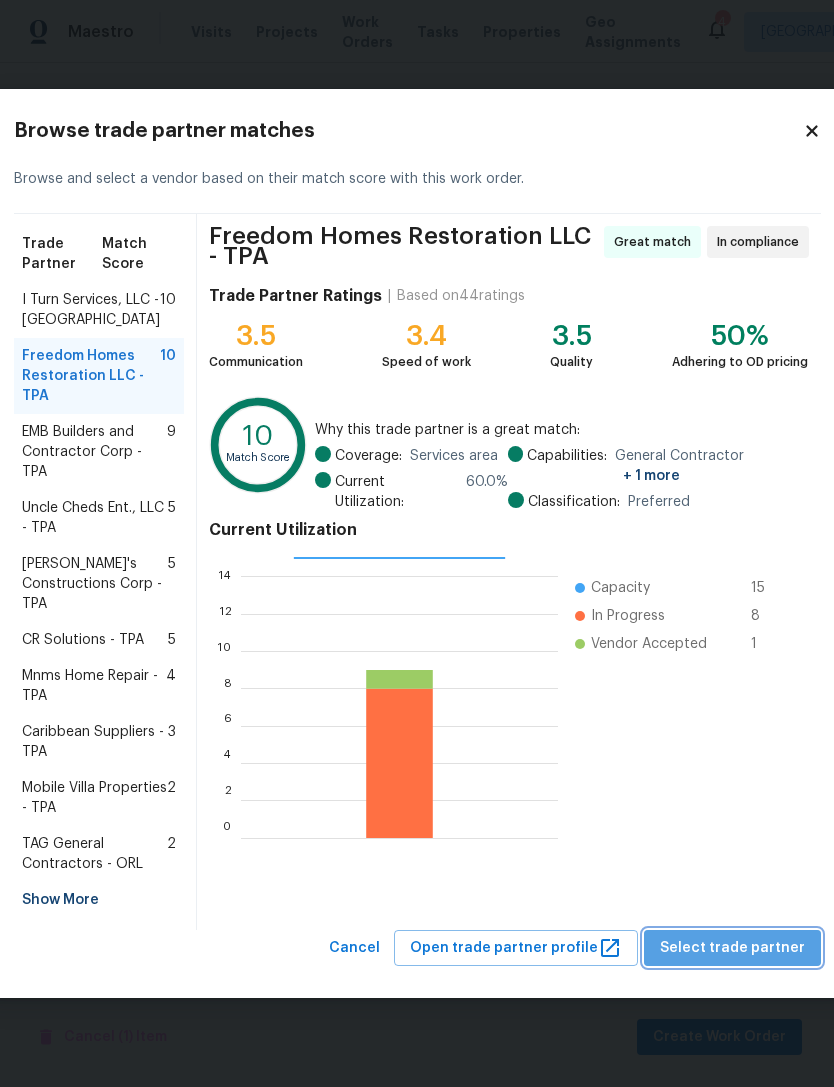 click on "Select trade partner" at bounding box center [732, 948] 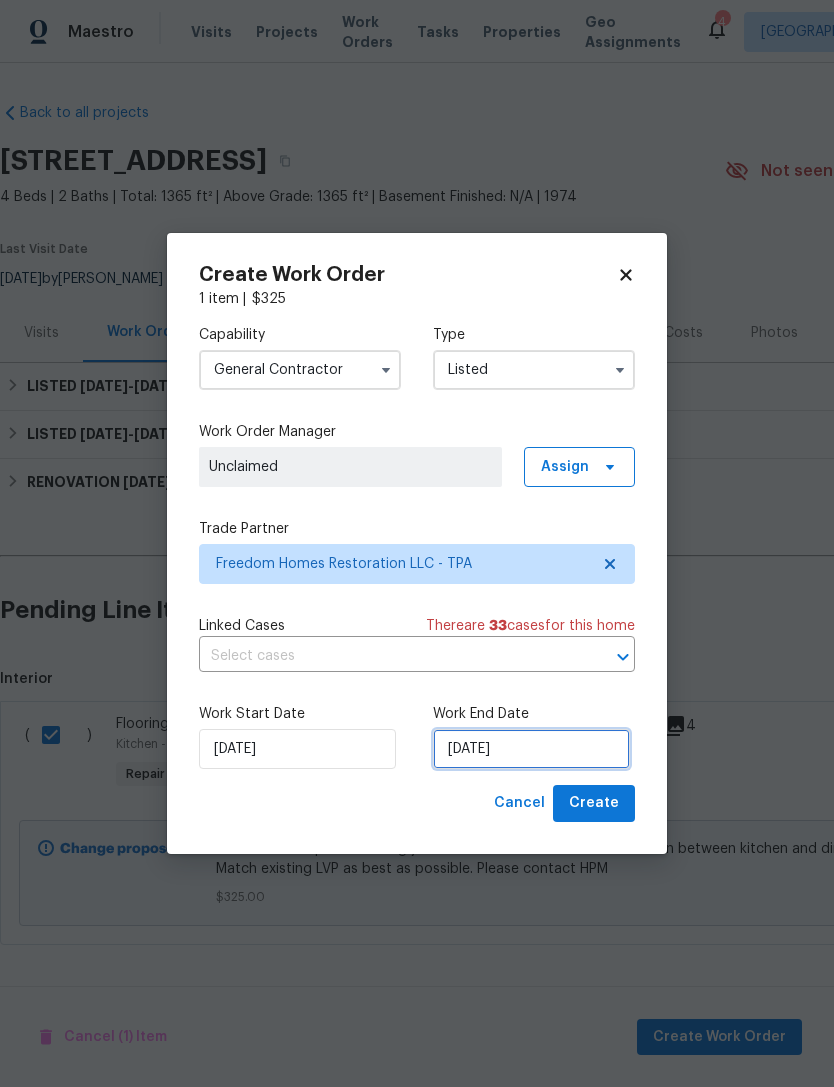 click on "[DATE]" at bounding box center [531, 749] 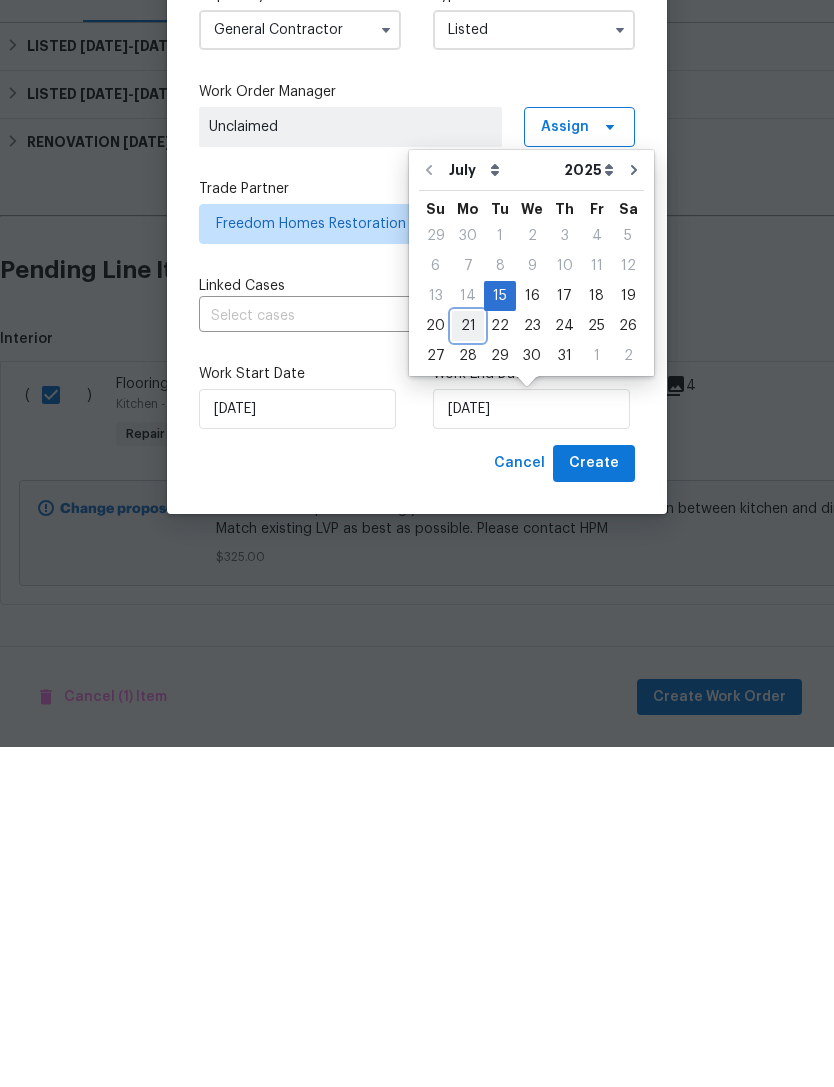 click on "21" at bounding box center (468, 666) 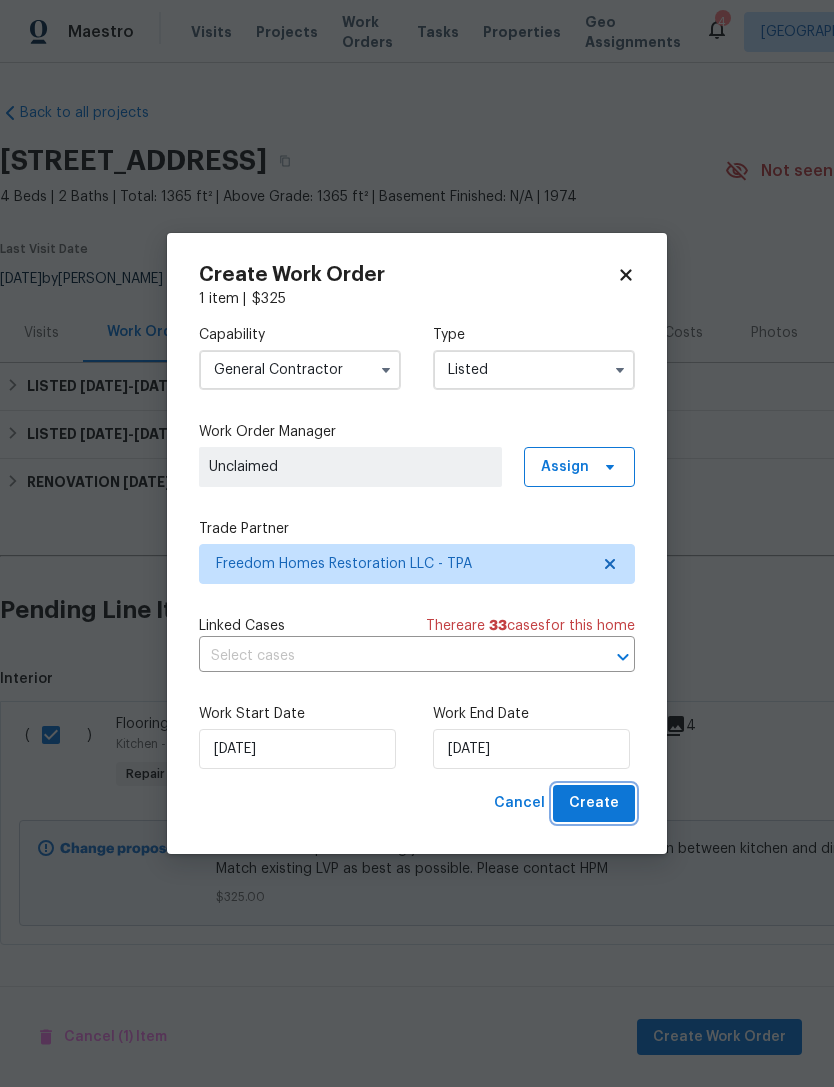 click on "Create" at bounding box center (594, 803) 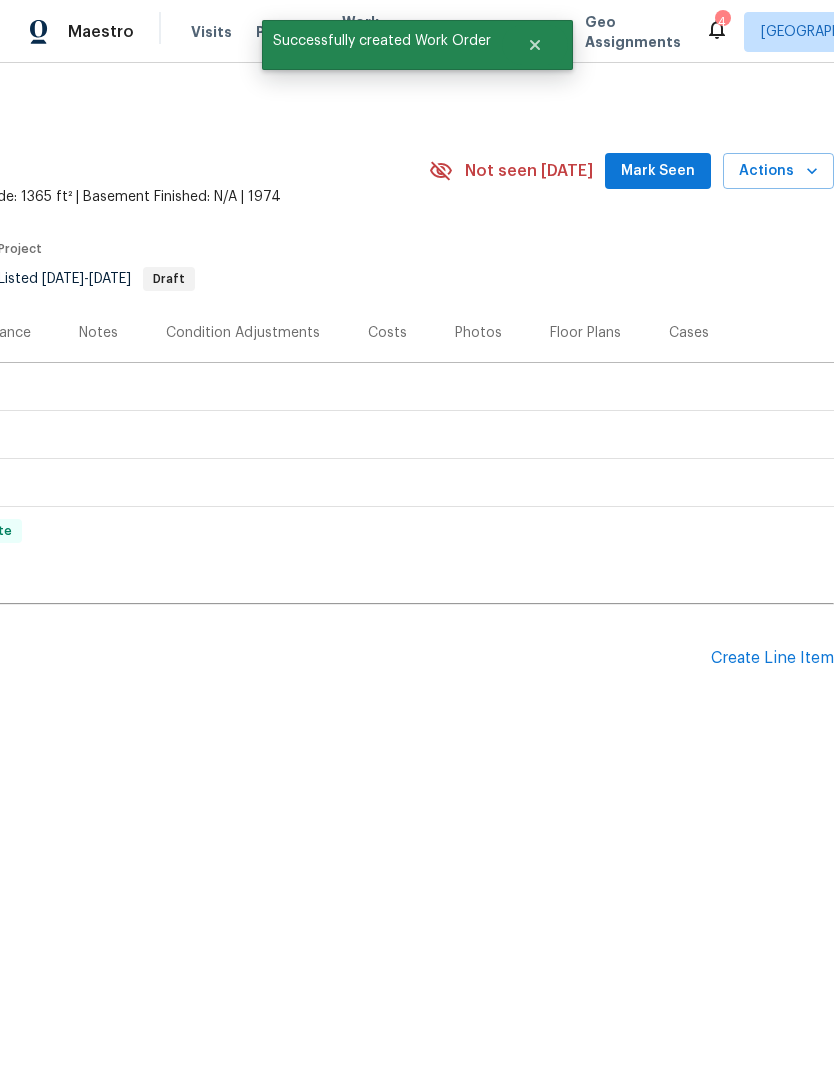 scroll, scrollTop: 0, scrollLeft: 296, axis: horizontal 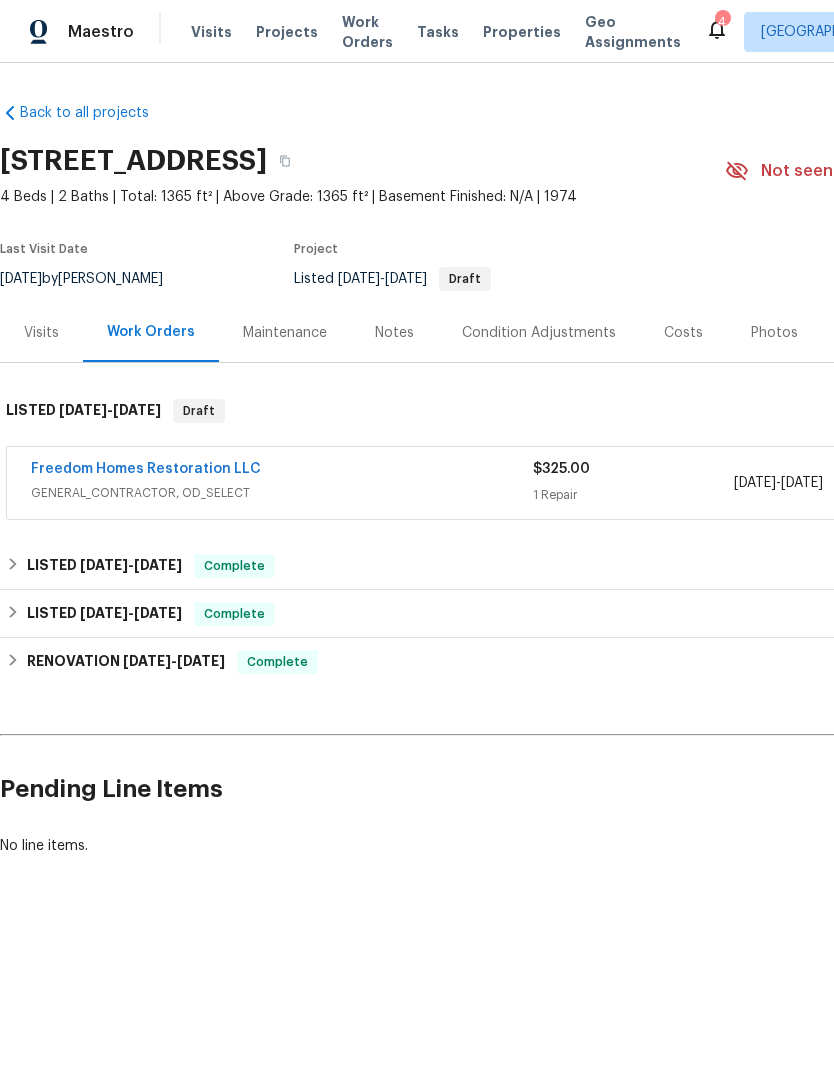 click on "GENERAL_CONTRACTOR, OD_SELECT" at bounding box center [282, 493] 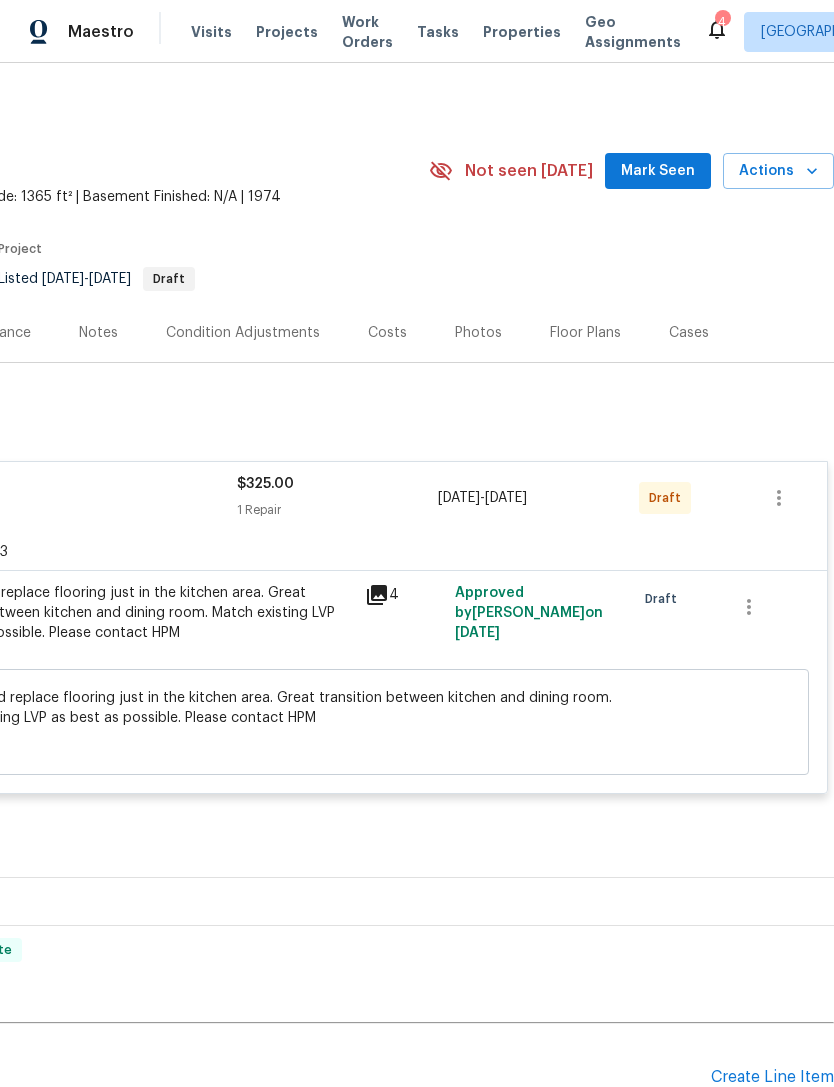 scroll, scrollTop: 0, scrollLeft: 296, axis: horizontal 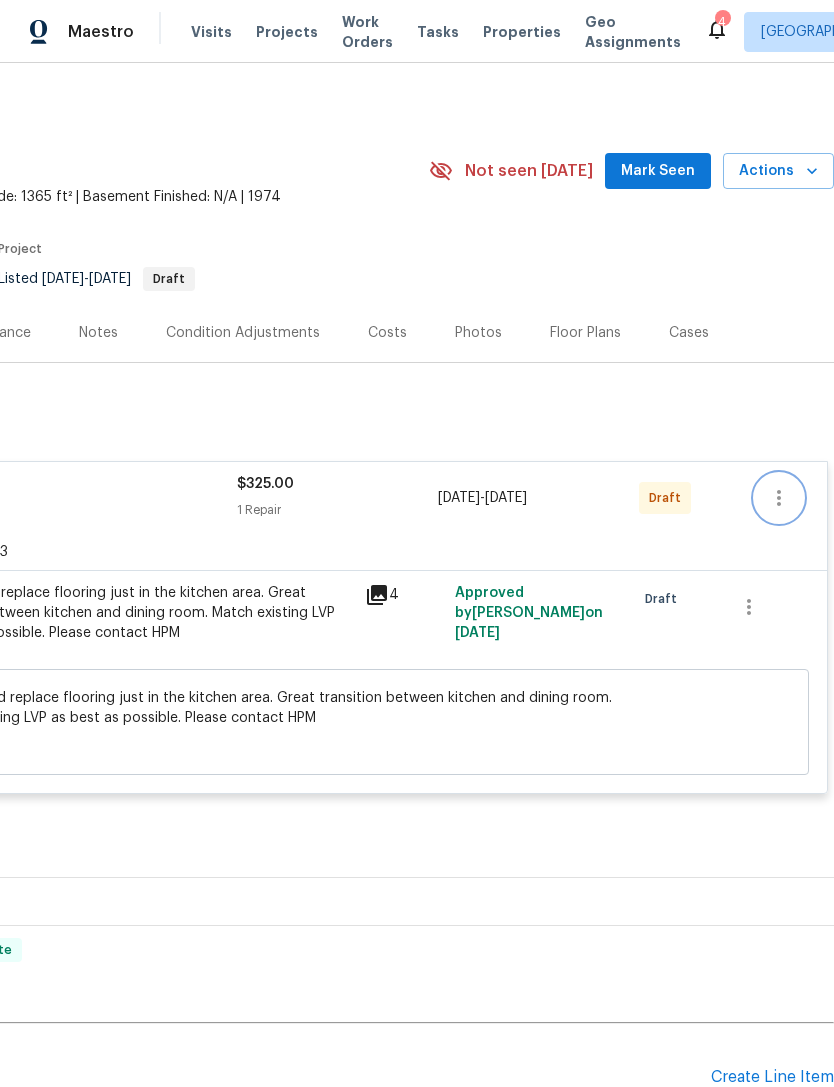 click 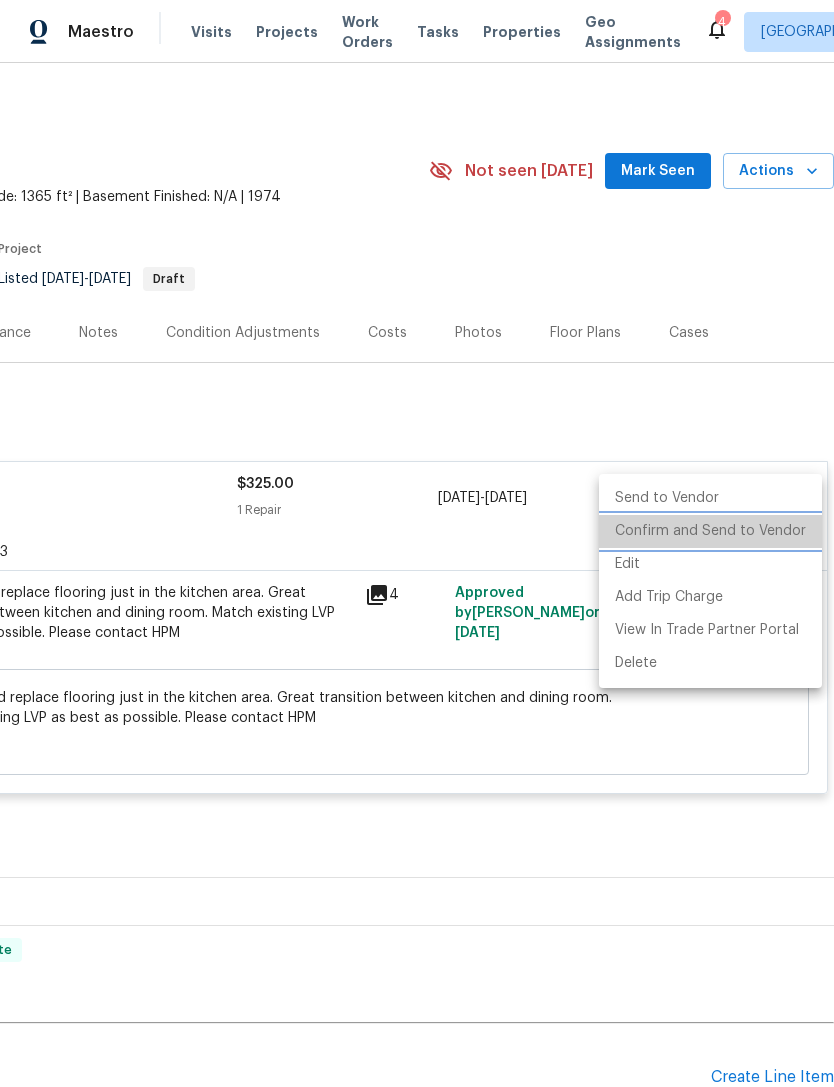 click on "Confirm and Send to Vendor" at bounding box center [710, 531] 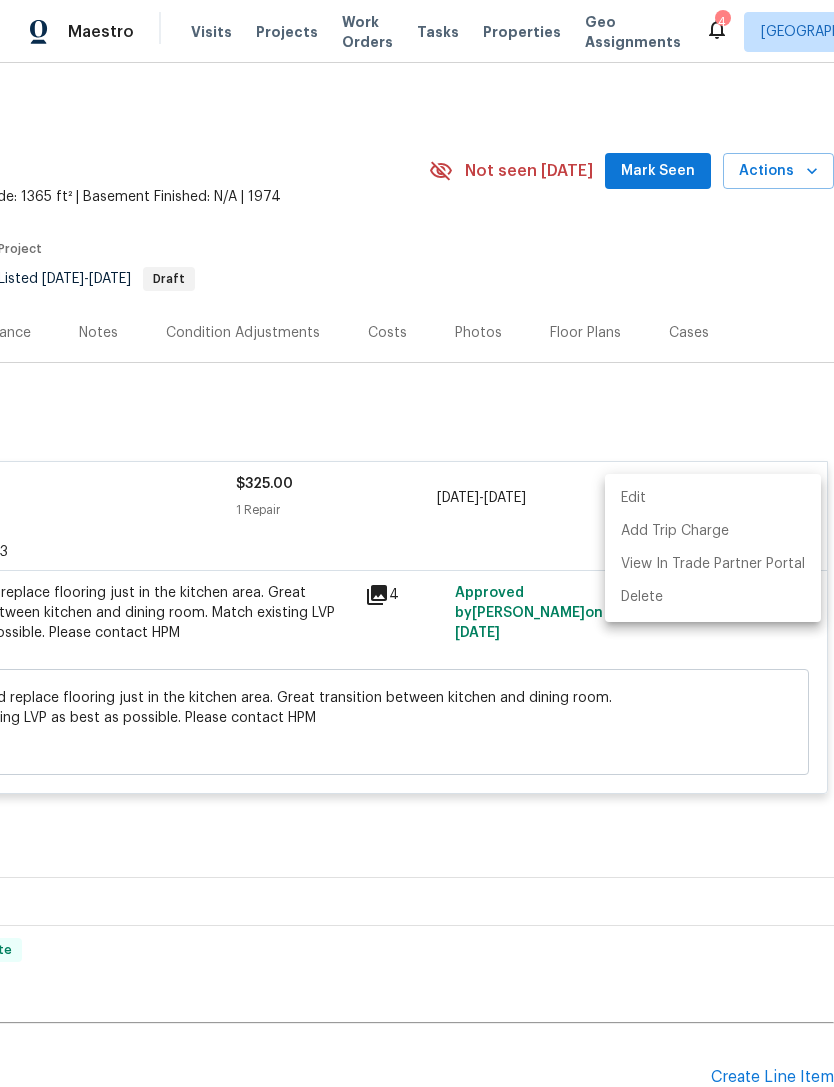 click at bounding box center [417, 543] 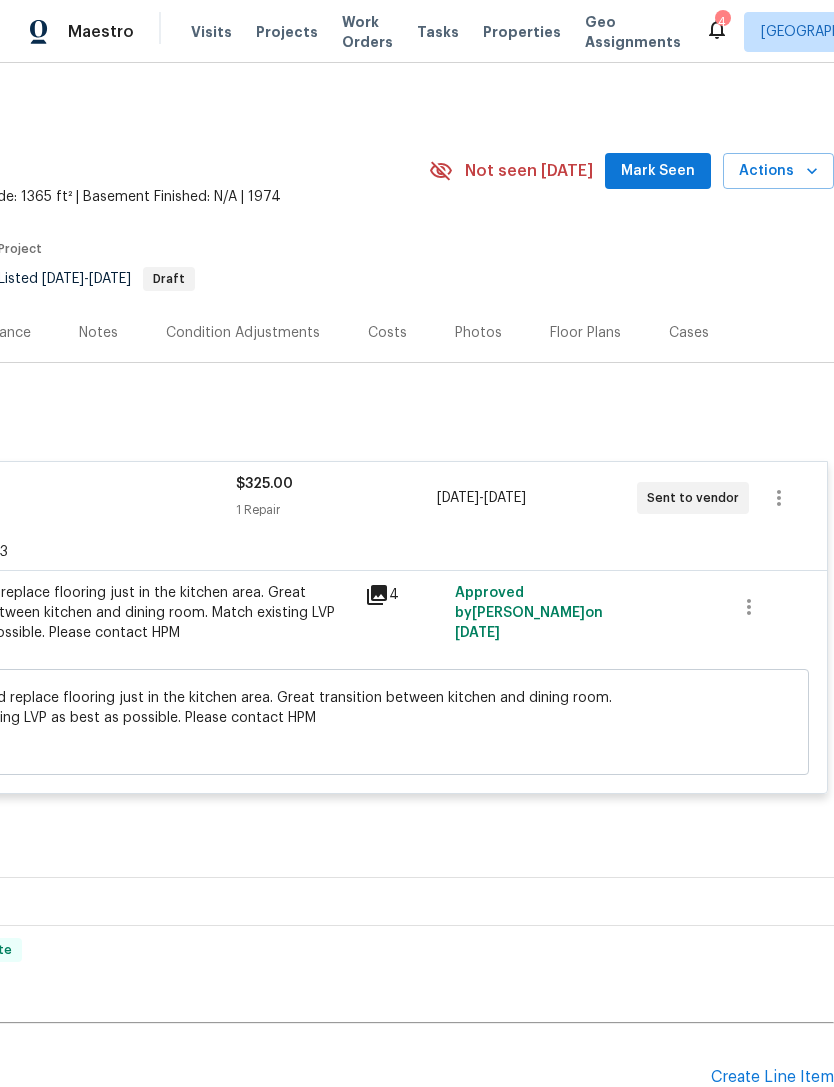 click on "Mark Seen" at bounding box center (658, 171) 